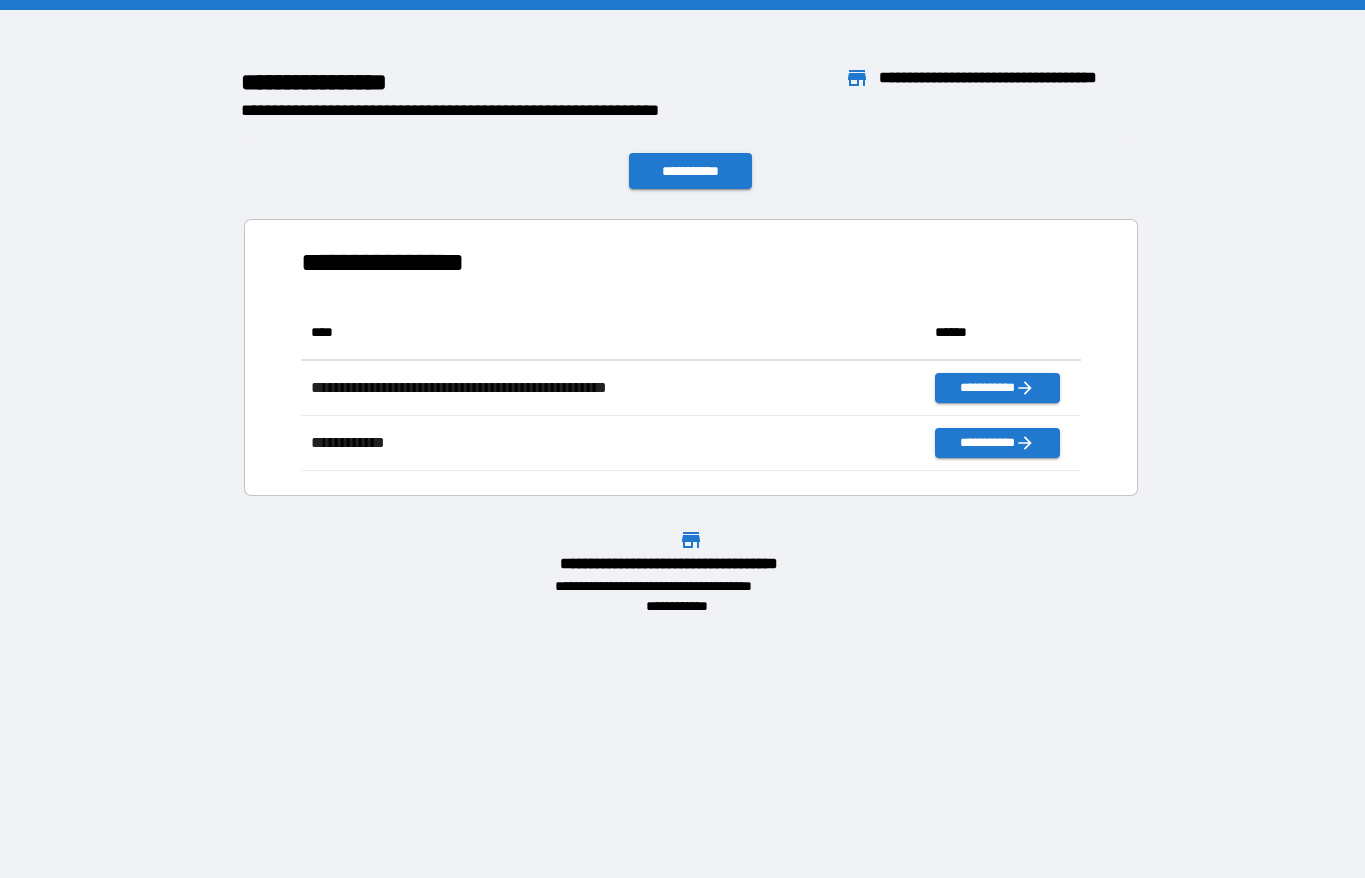 scroll, scrollTop: 0, scrollLeft: 0, axis: both 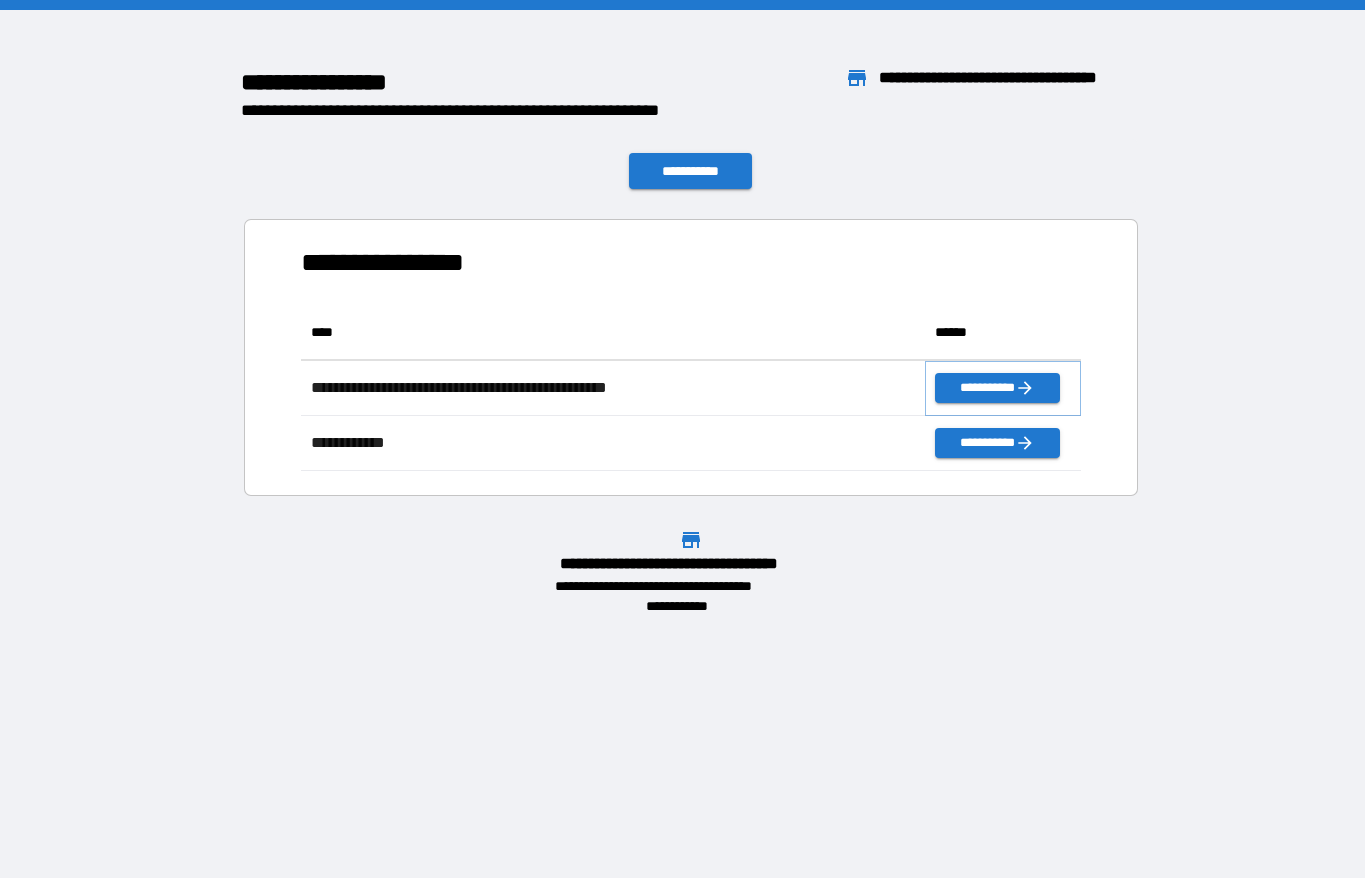 click on "**********" at bounding box center [997, 388] 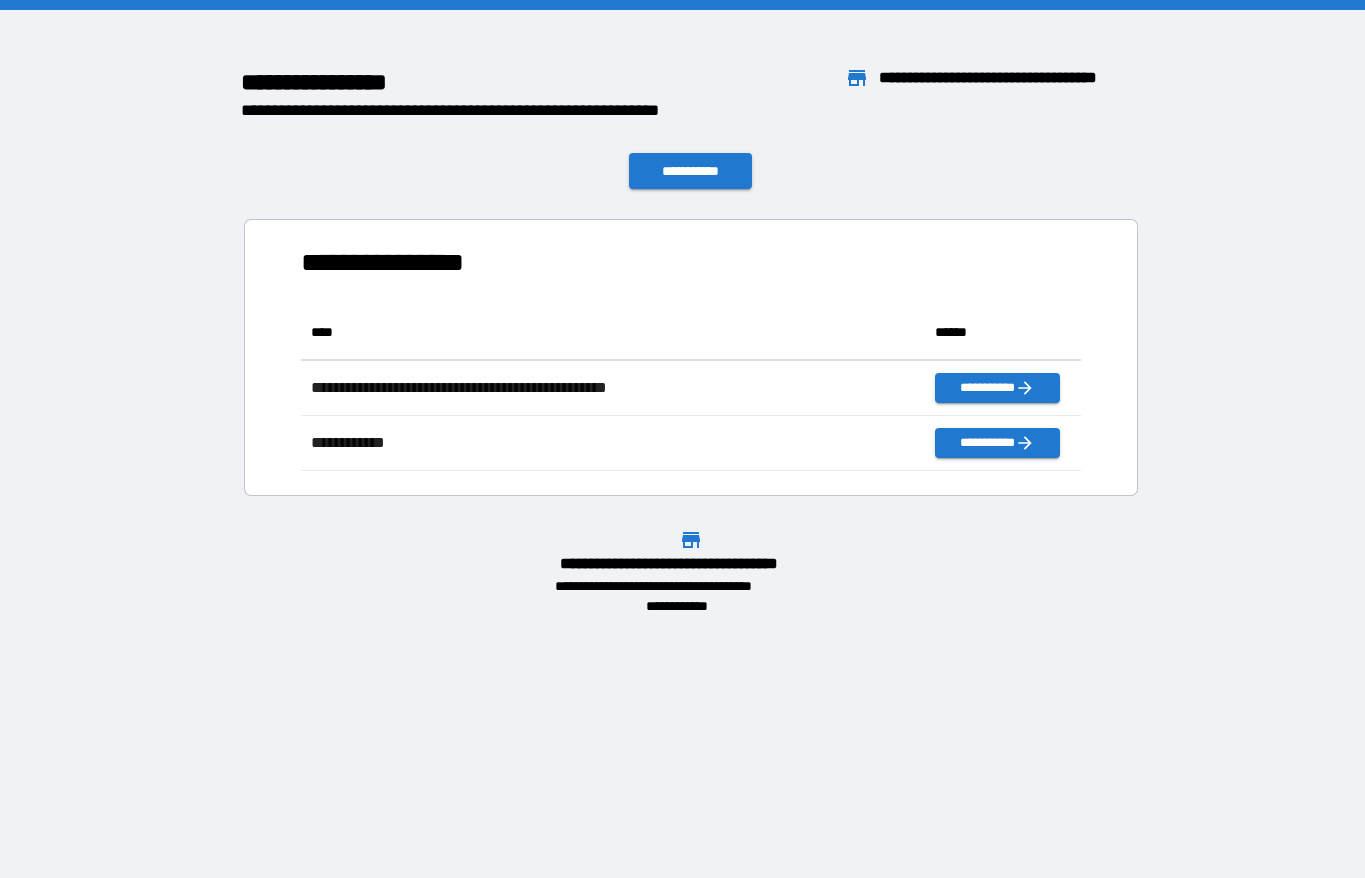 scroll, scrollTop: 166, scrollLeft: 780, axis: both 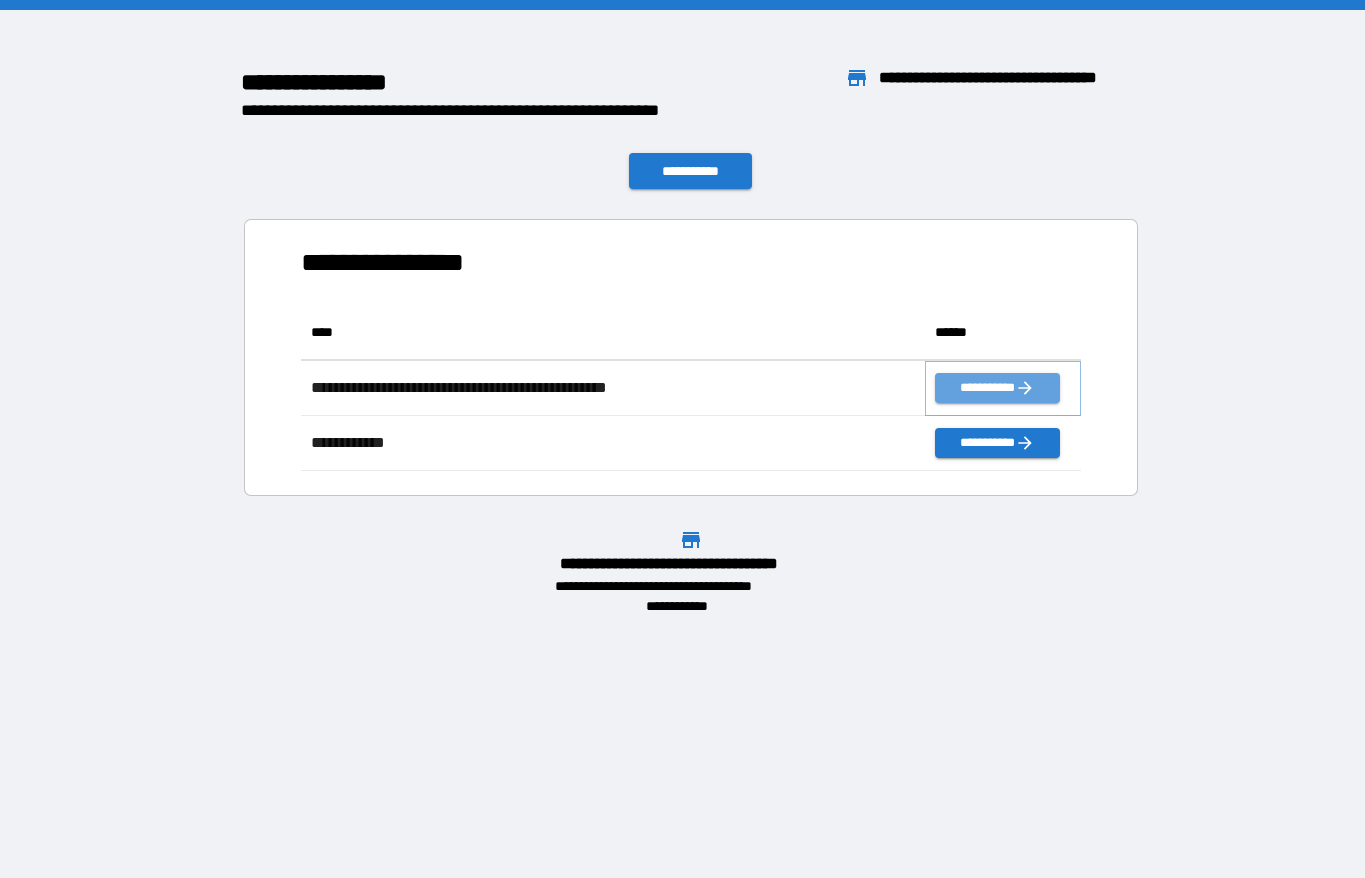 click on "**********" at bounding box center [997, 388] 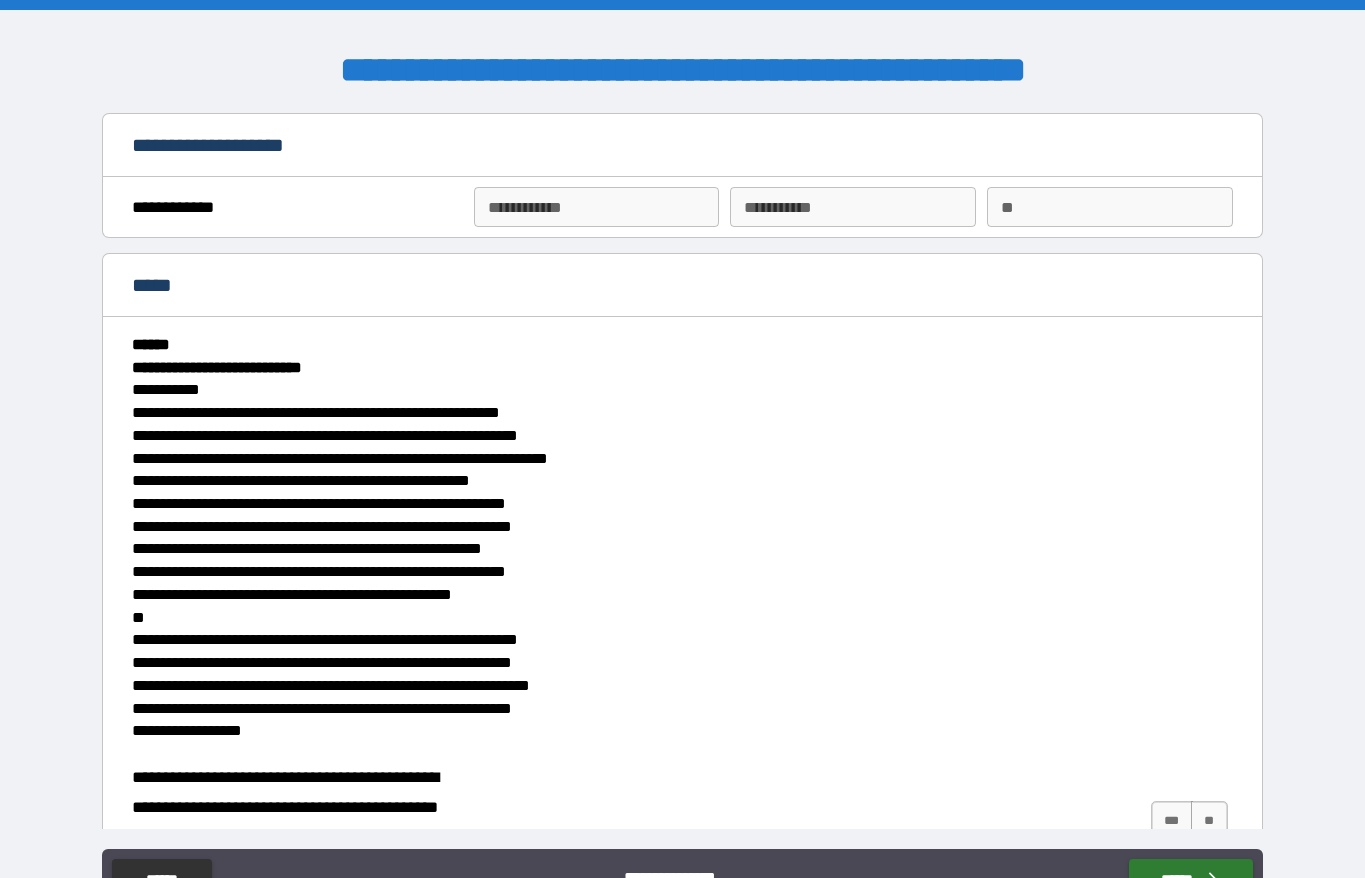click on "**********" at bounding box center (597, 207) 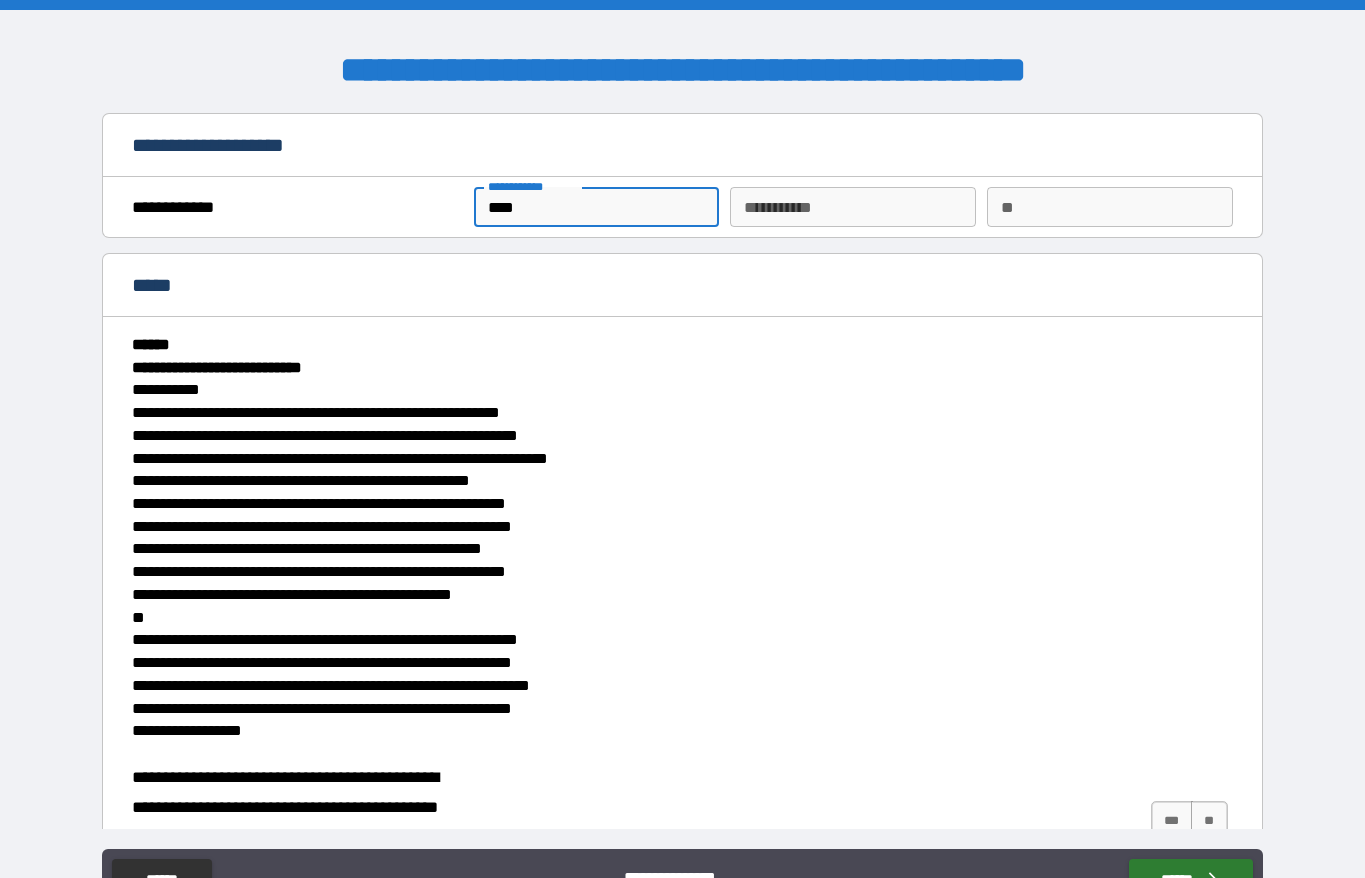 type on "****" 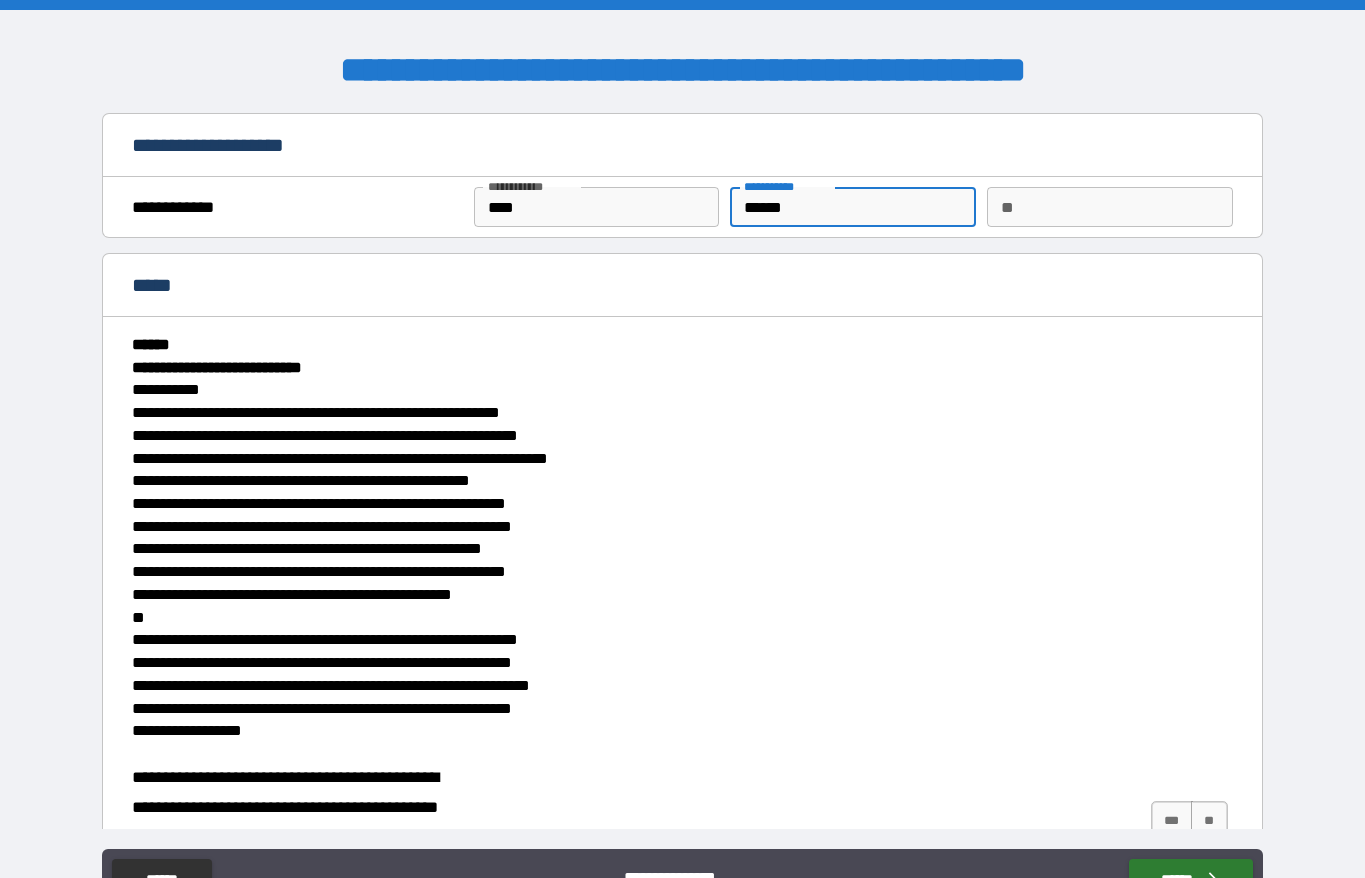 type on "******" 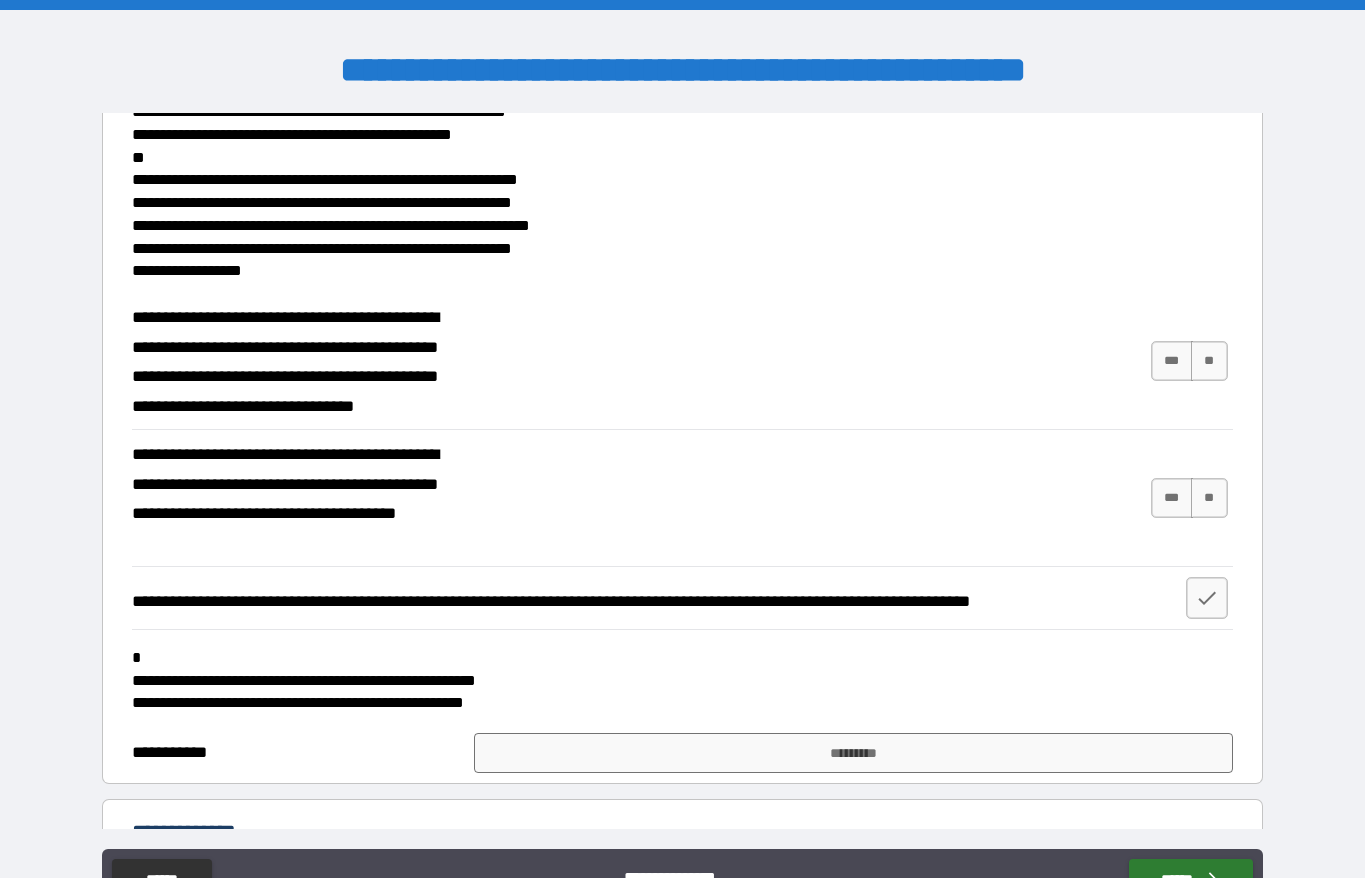 scroll, scrollTop: 481, scrollLeft: 0, axis: vertical 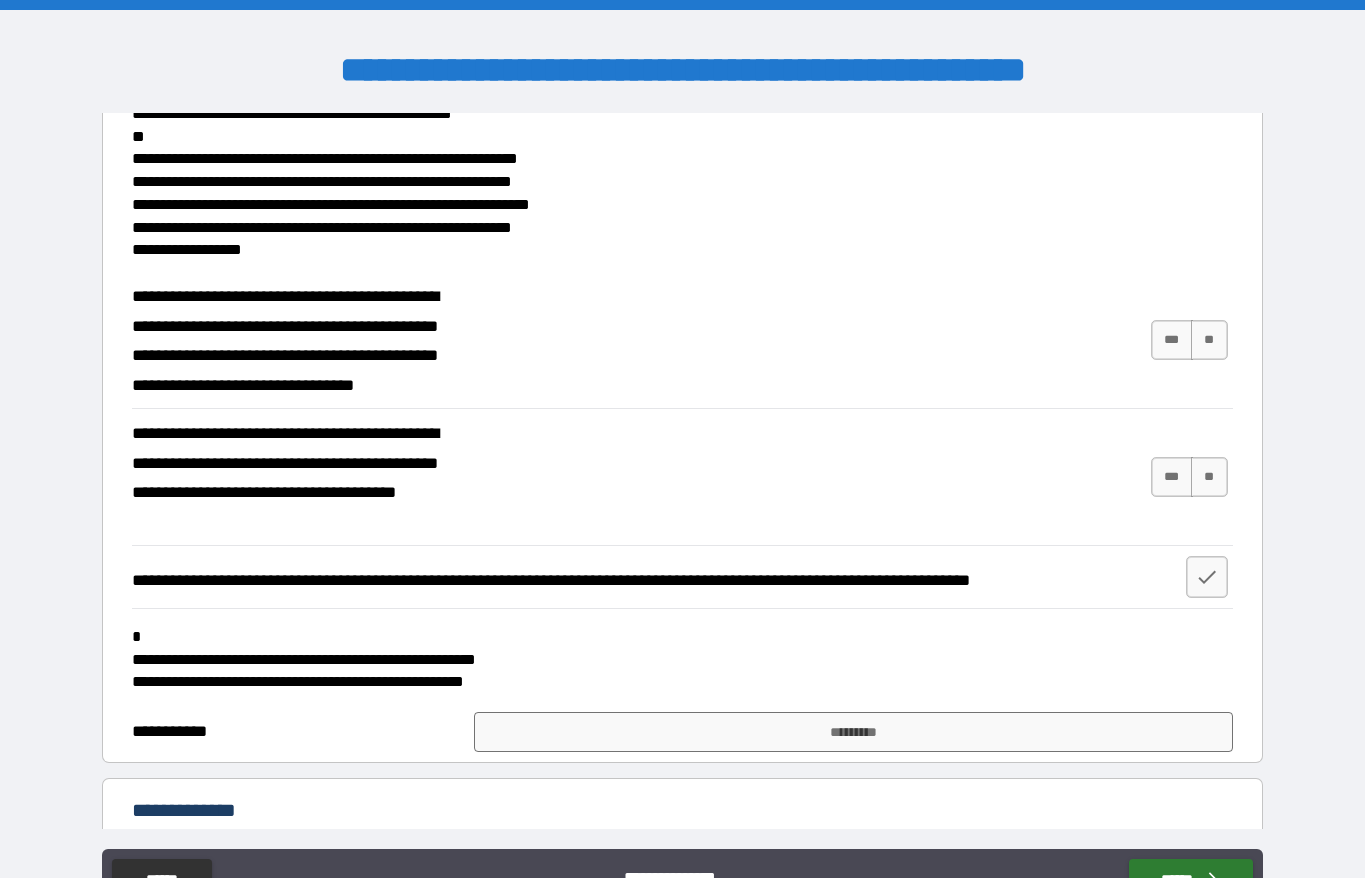 click on "***" at bounding box center (1172, 340) 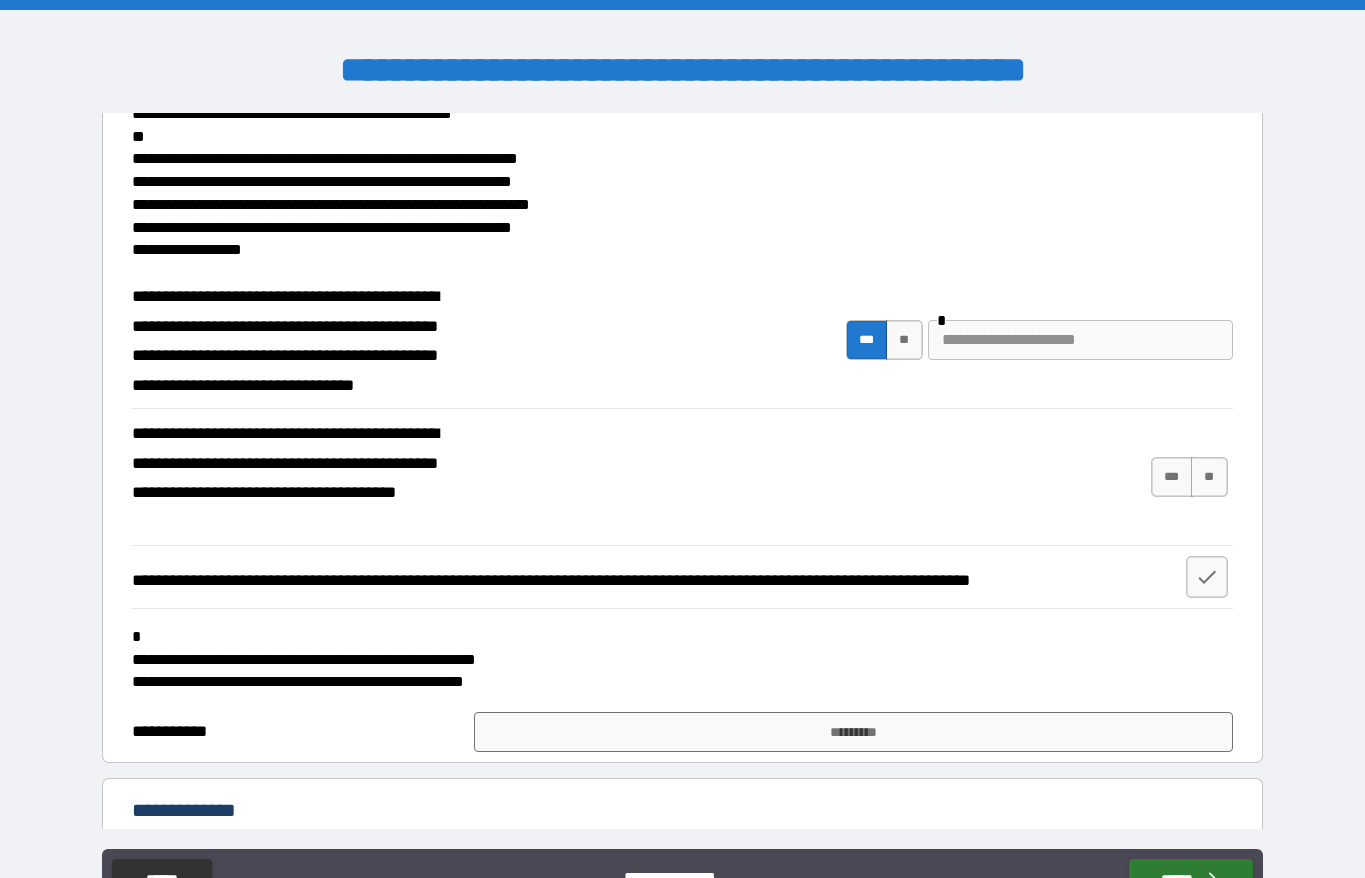 click at bounding box center (1080, 340) 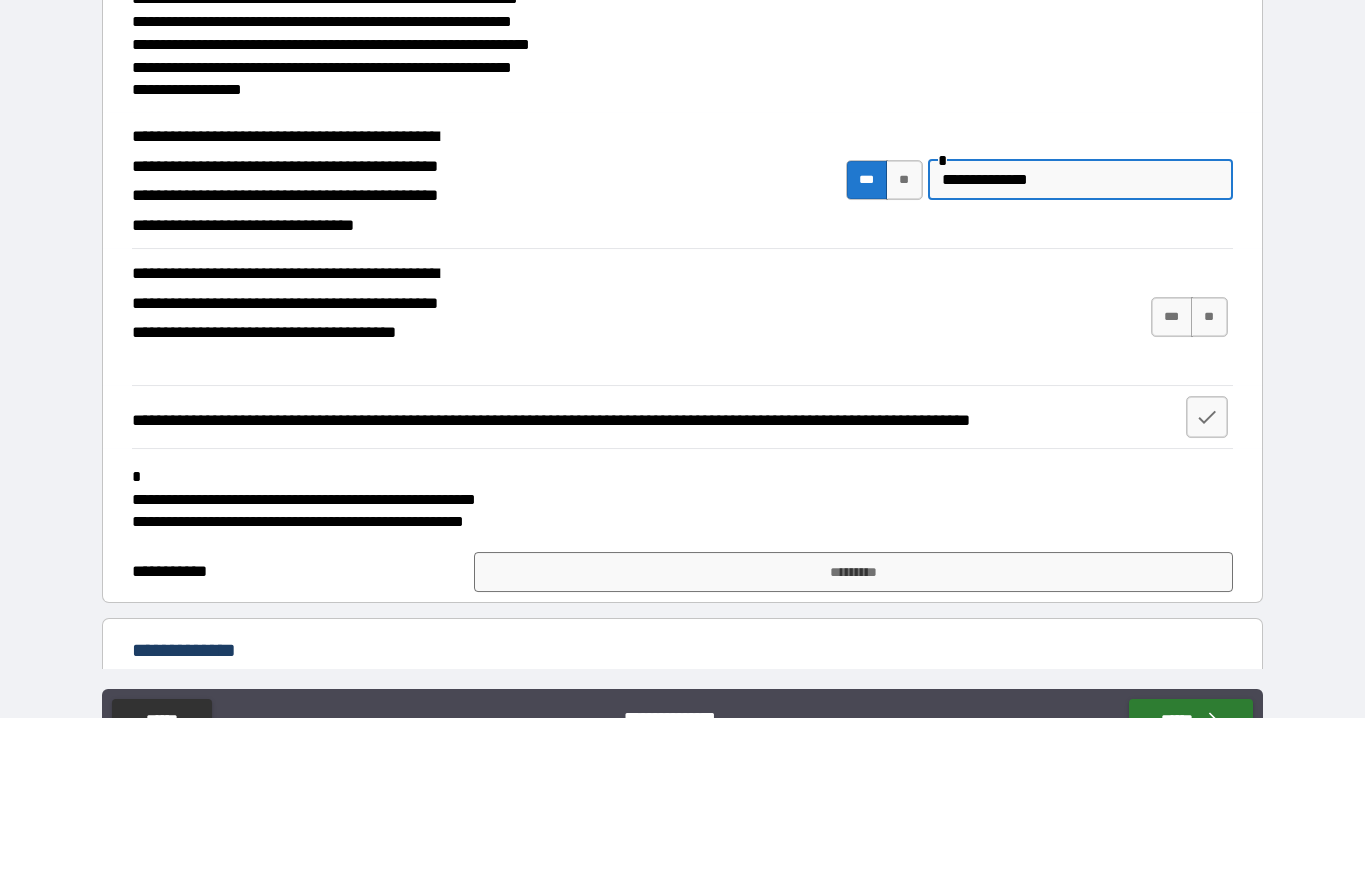 type on "**********" 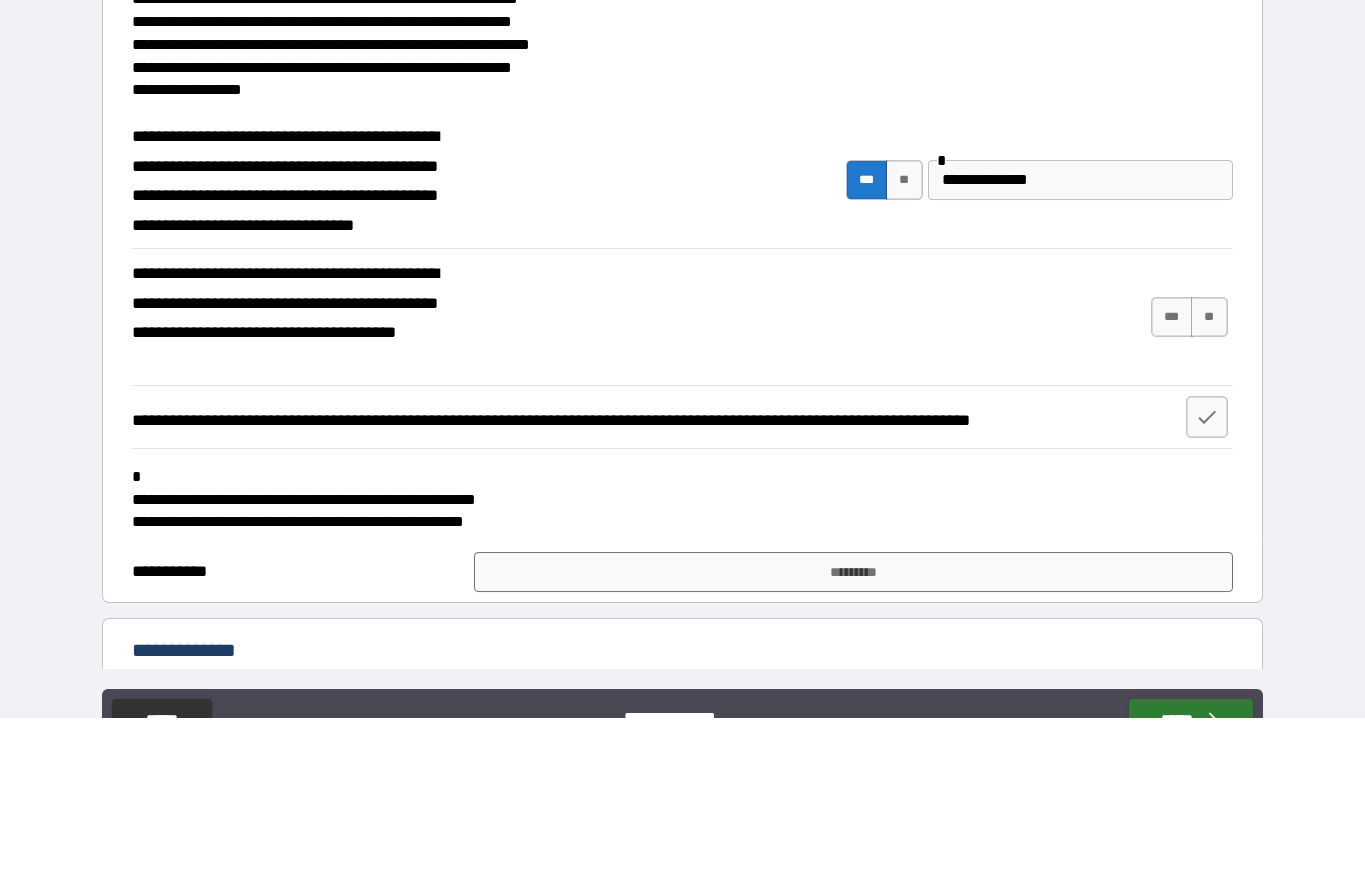 scroll, scrollTop: 88, scrollLeft: 0, axis: vertical 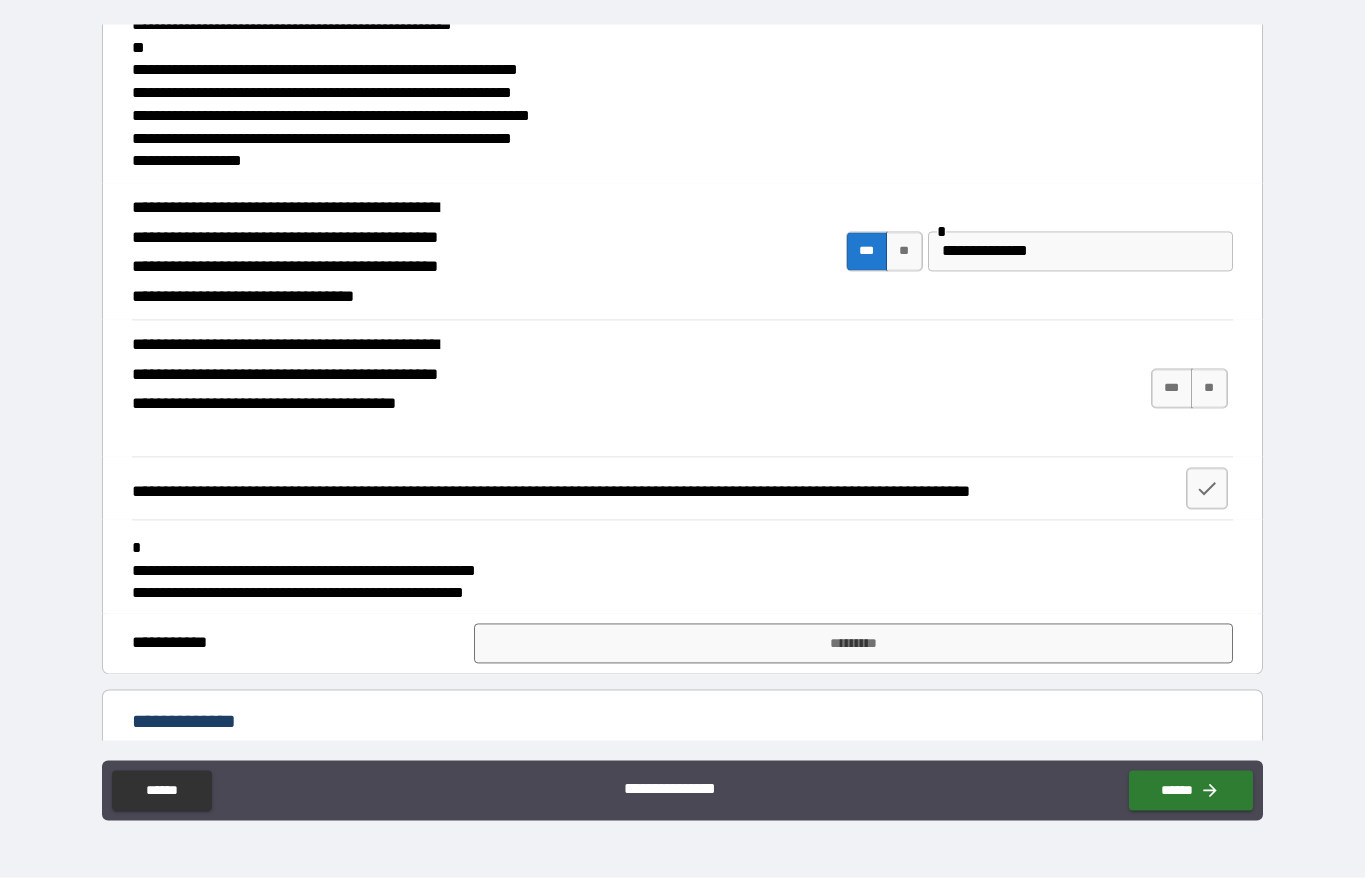click on "***" at bounding box center [1172, 389] 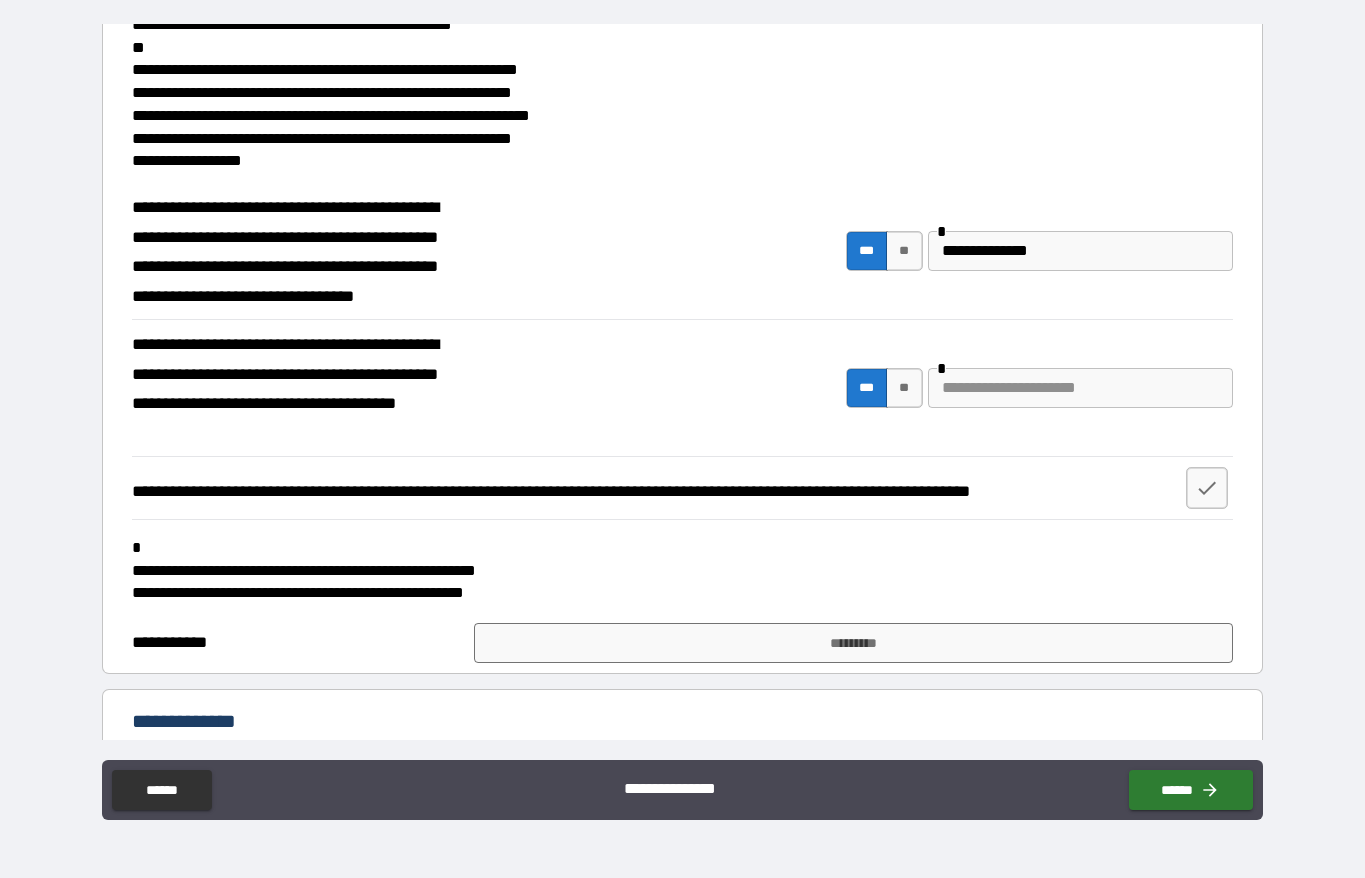 click at bounding box center [1080, 388] 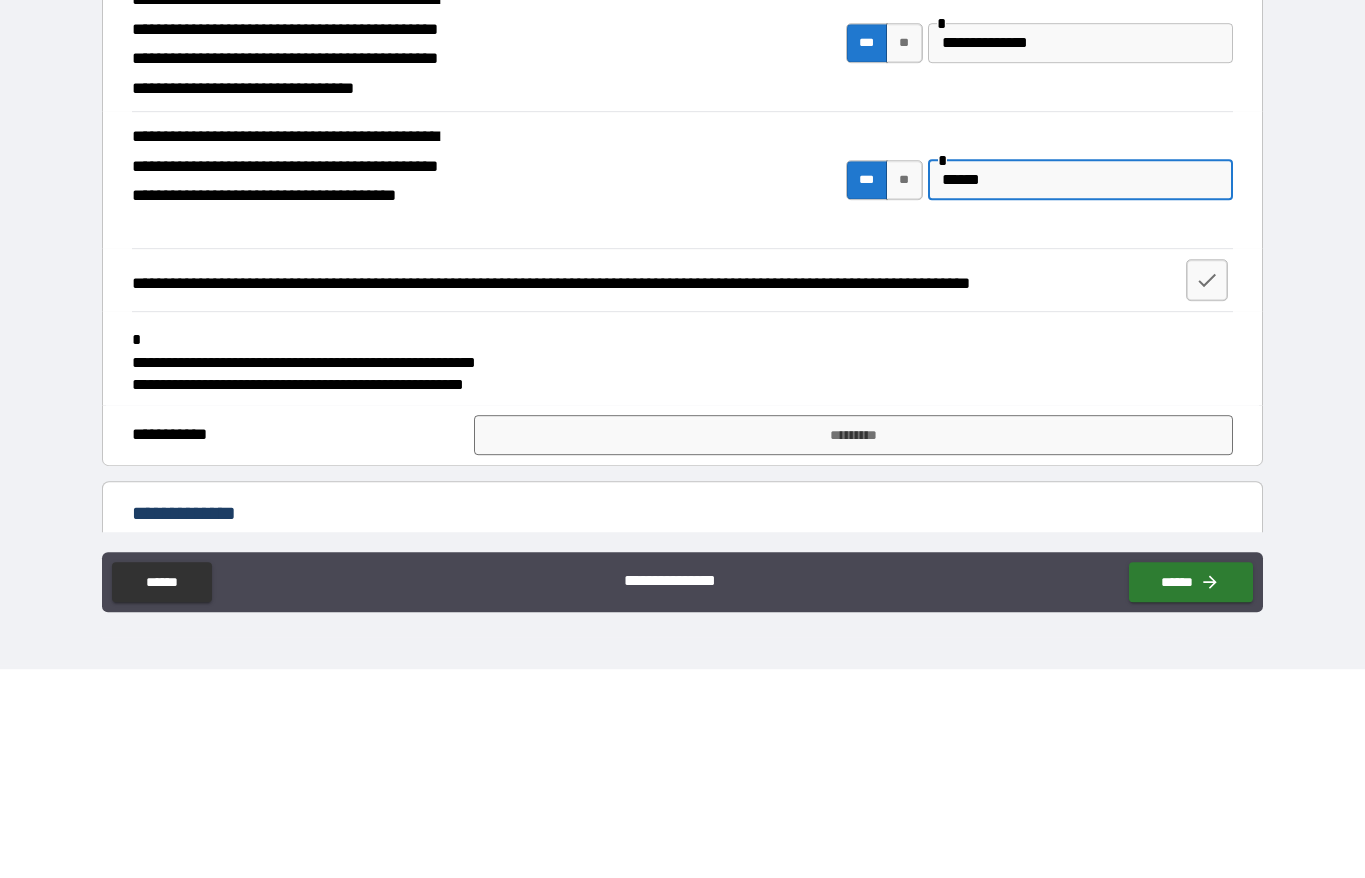 type on "******" 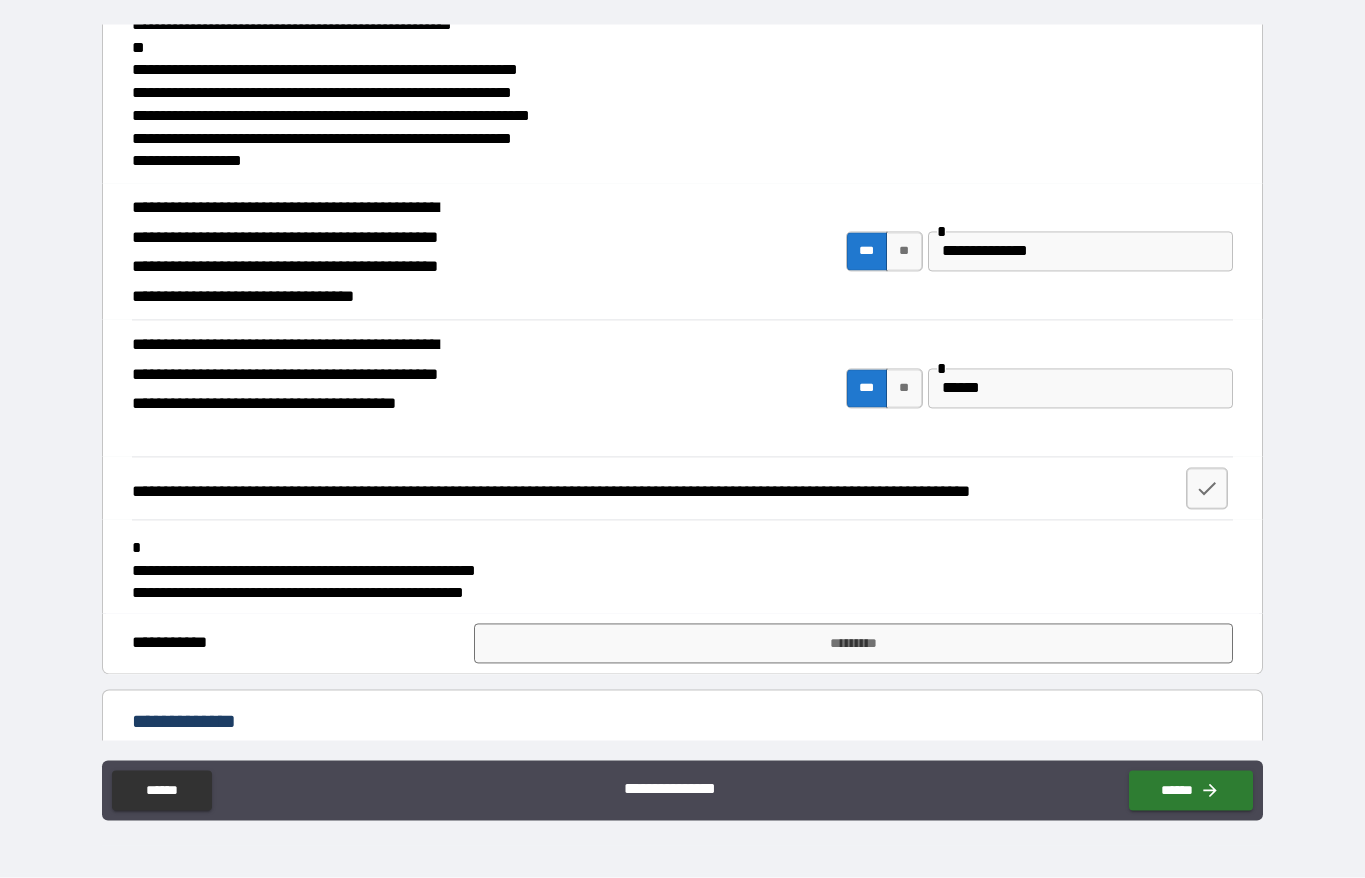 click 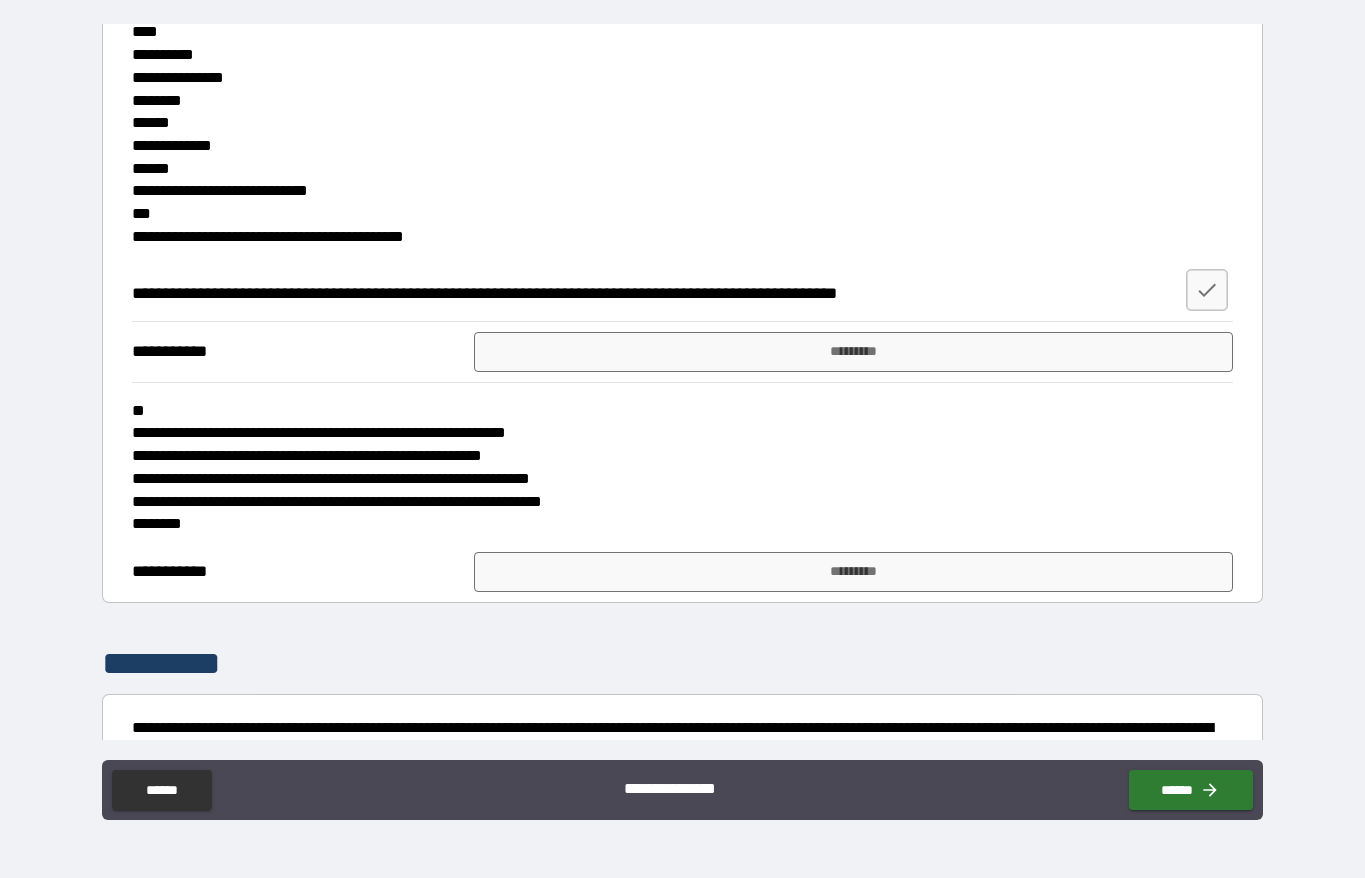 scroll, scrollTop: 7515, scrollLeft: 0, axis: vertical 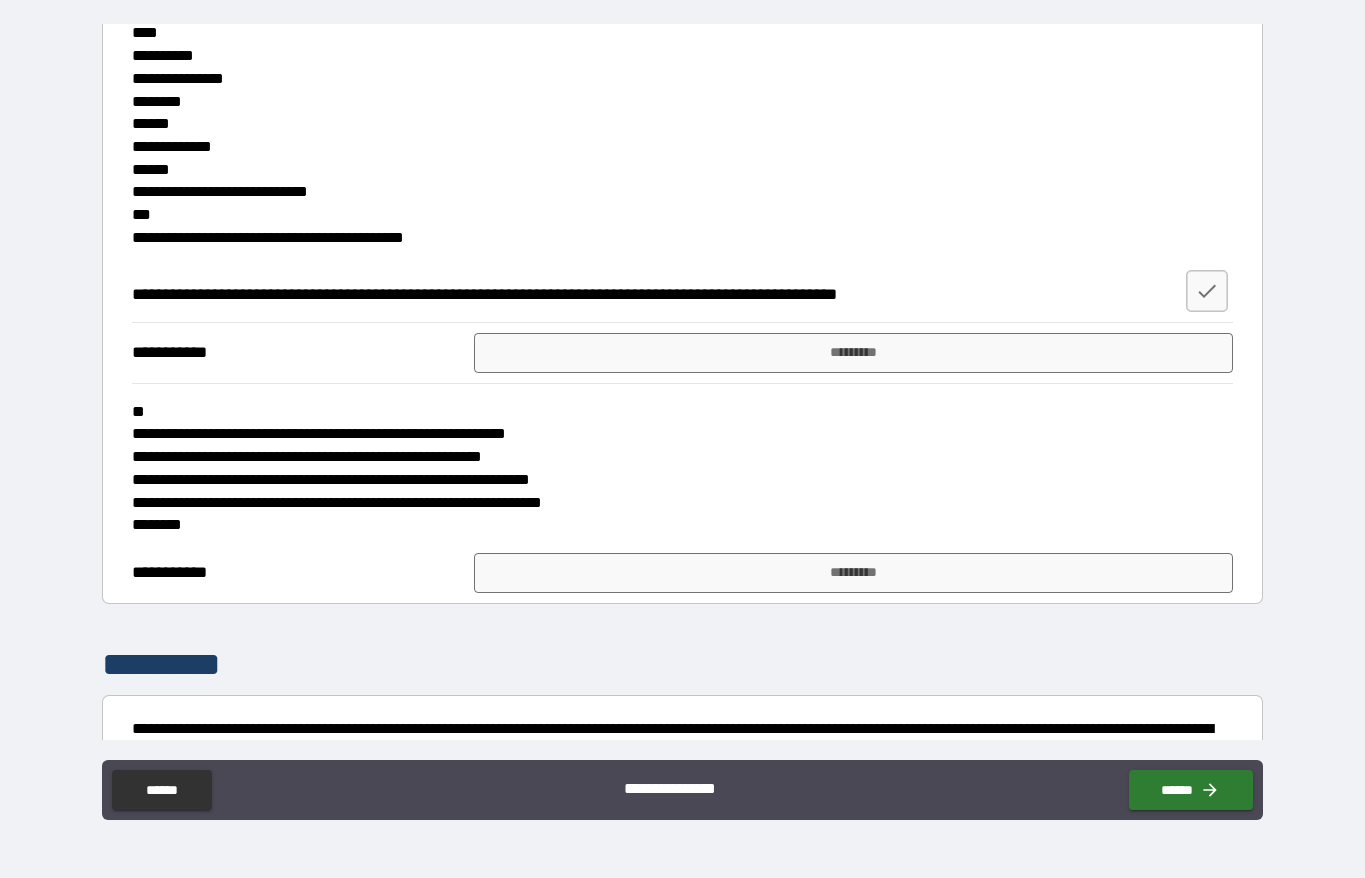 click 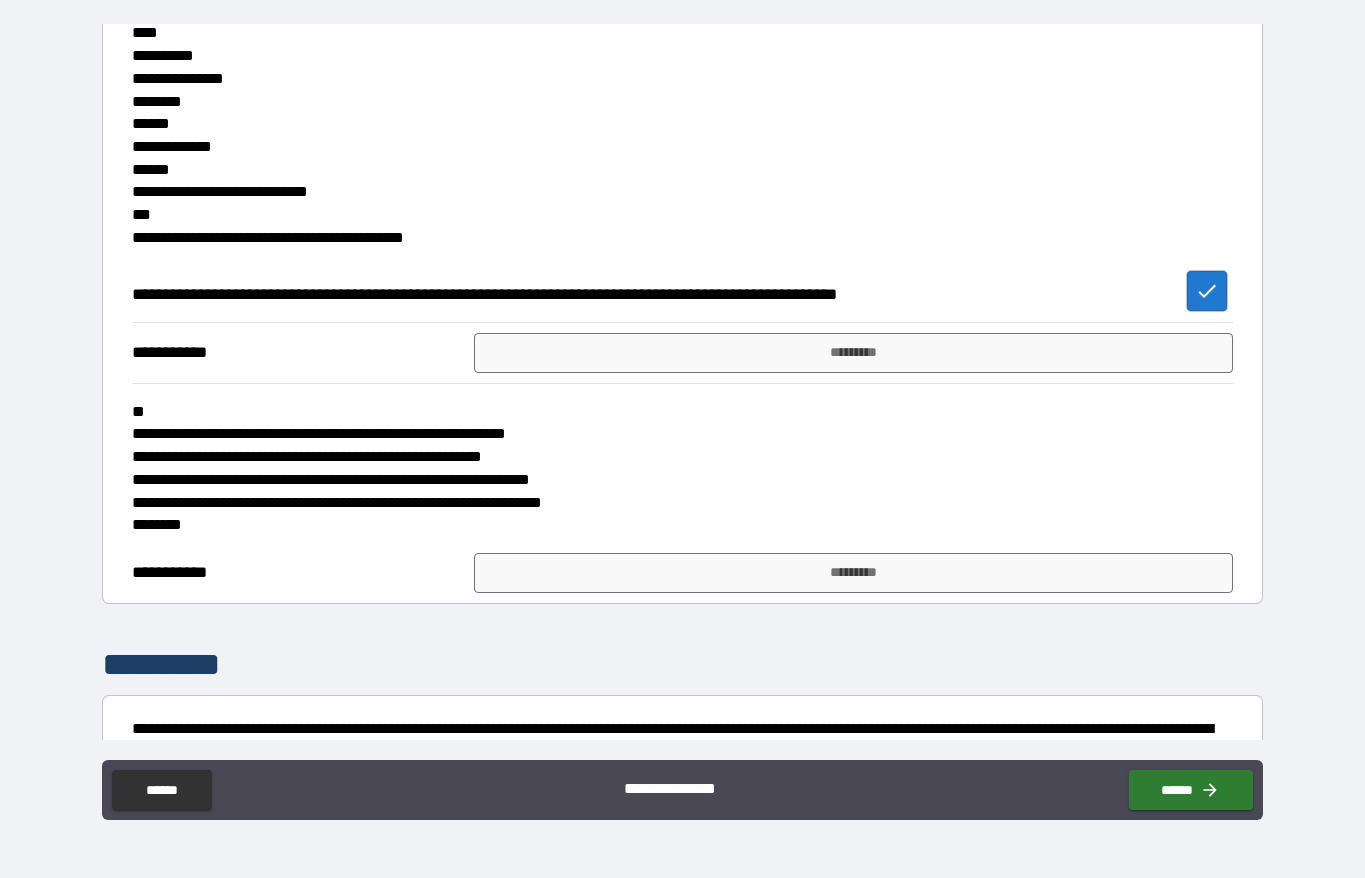 click on "**********" at bounding box center [682, 394] 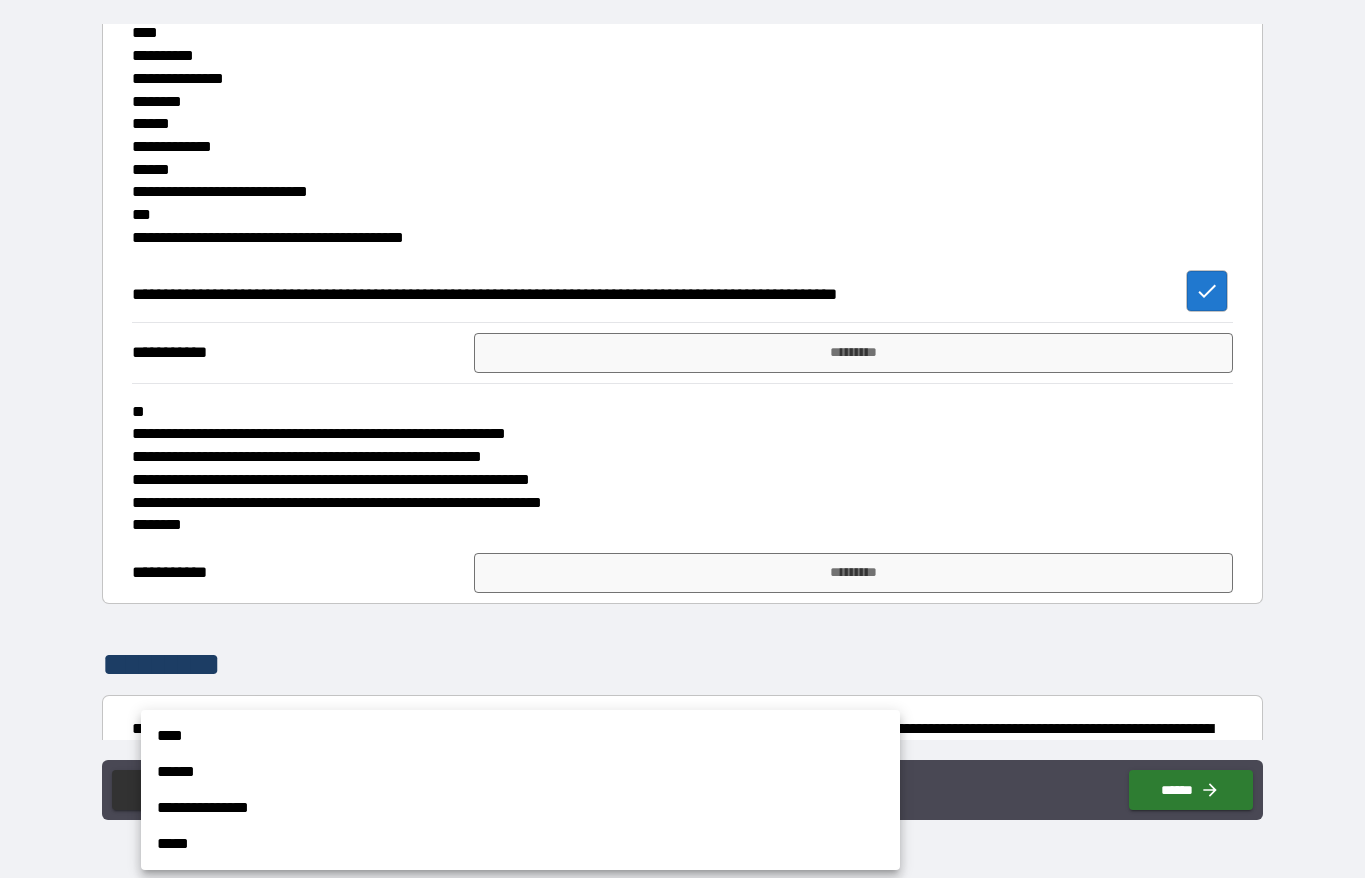 click on "****" at bounding box center (520, 736) 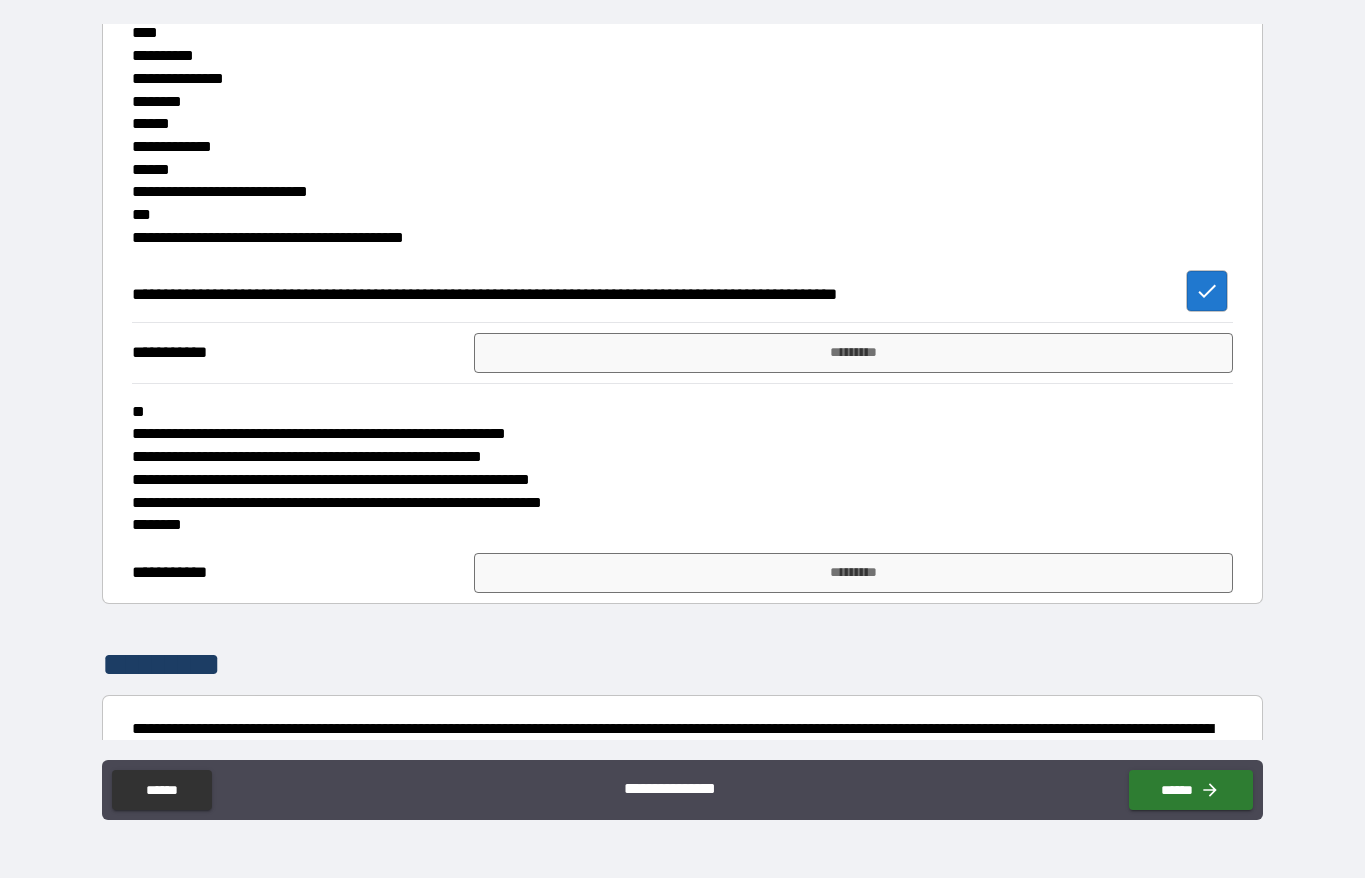 type on "****" 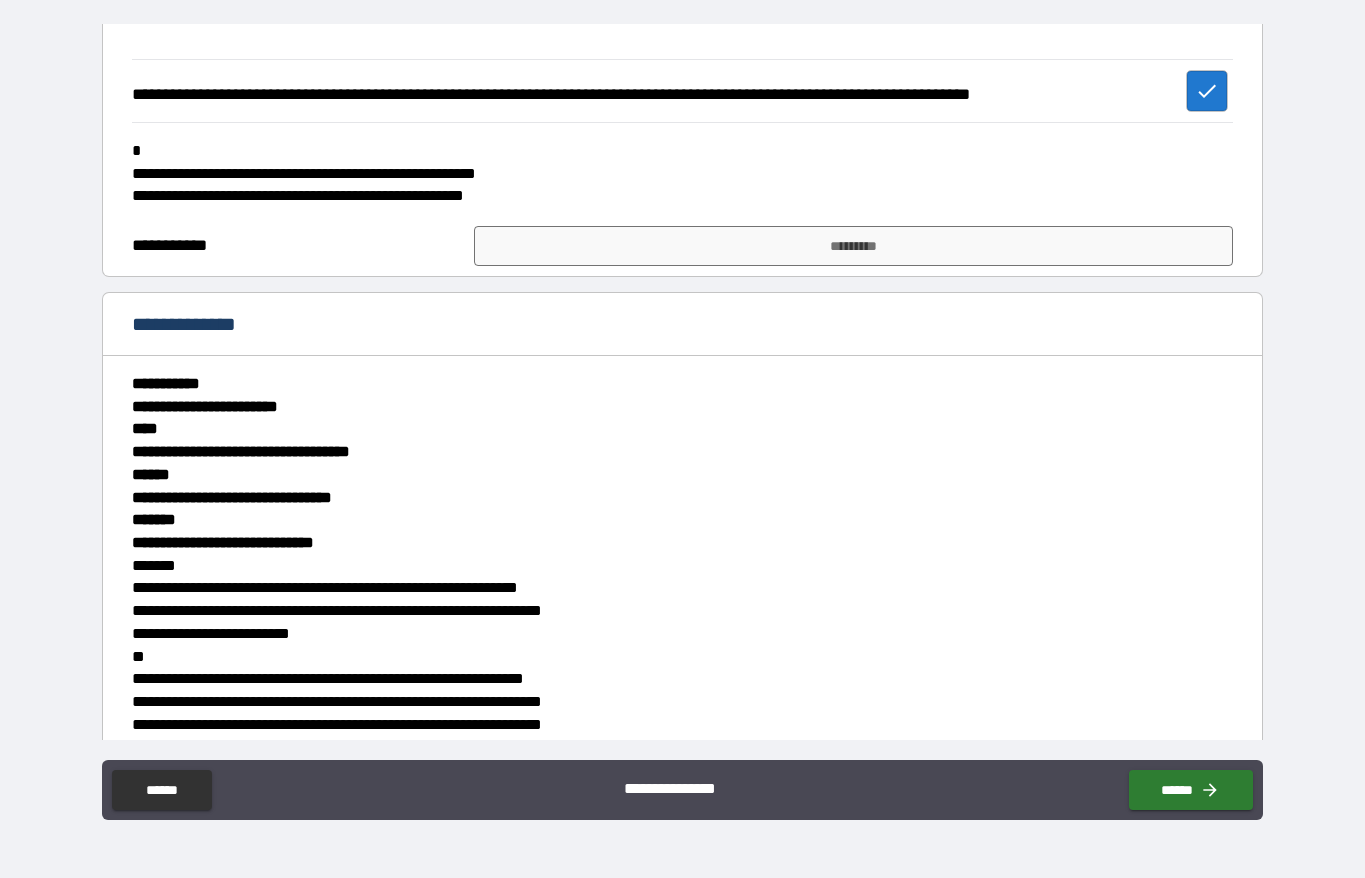 scroll, scrollTop: 881, scrollLeft: 0, axis: vertical 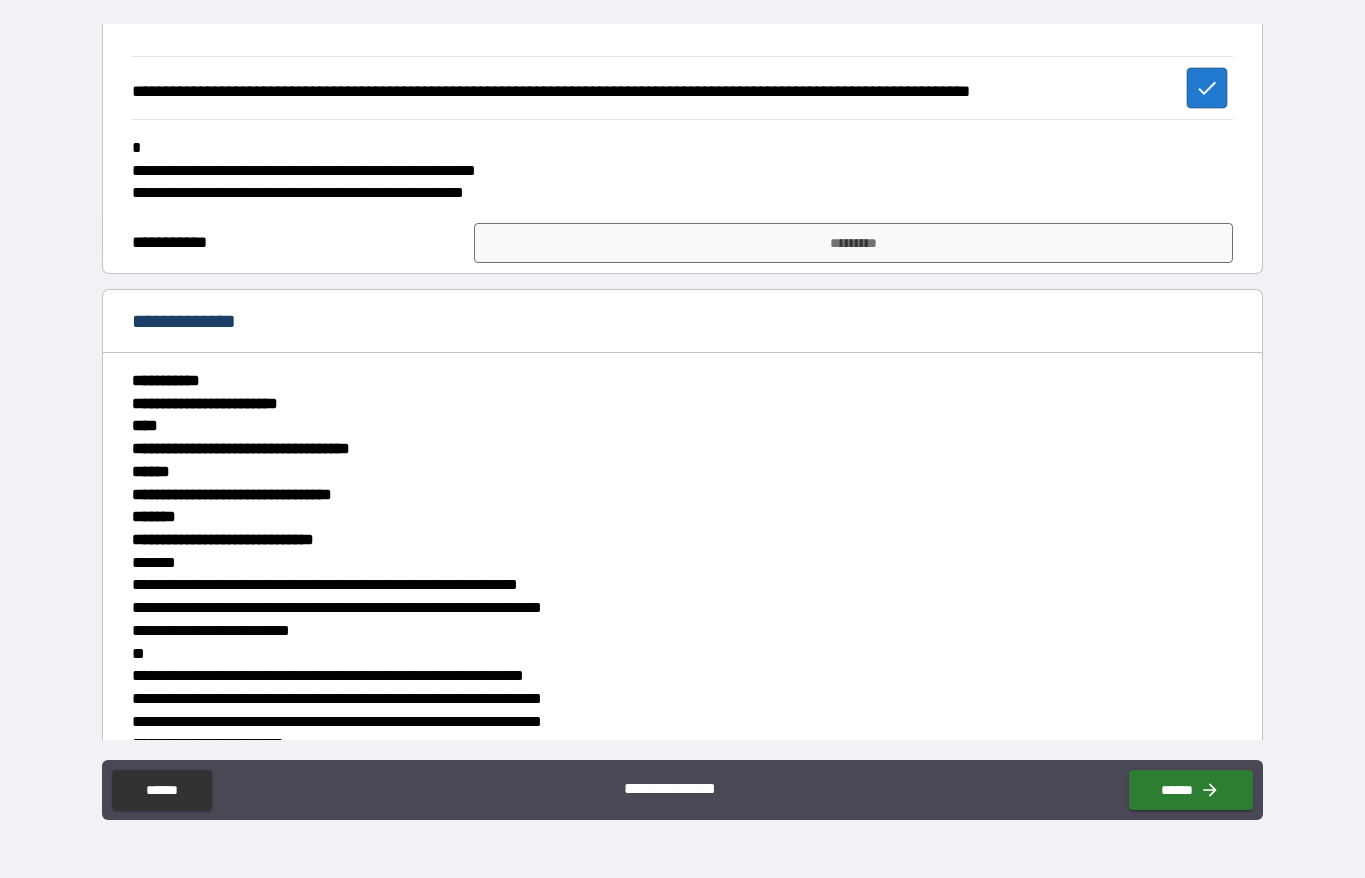 click on "*********" at bounding box center [853, 243] 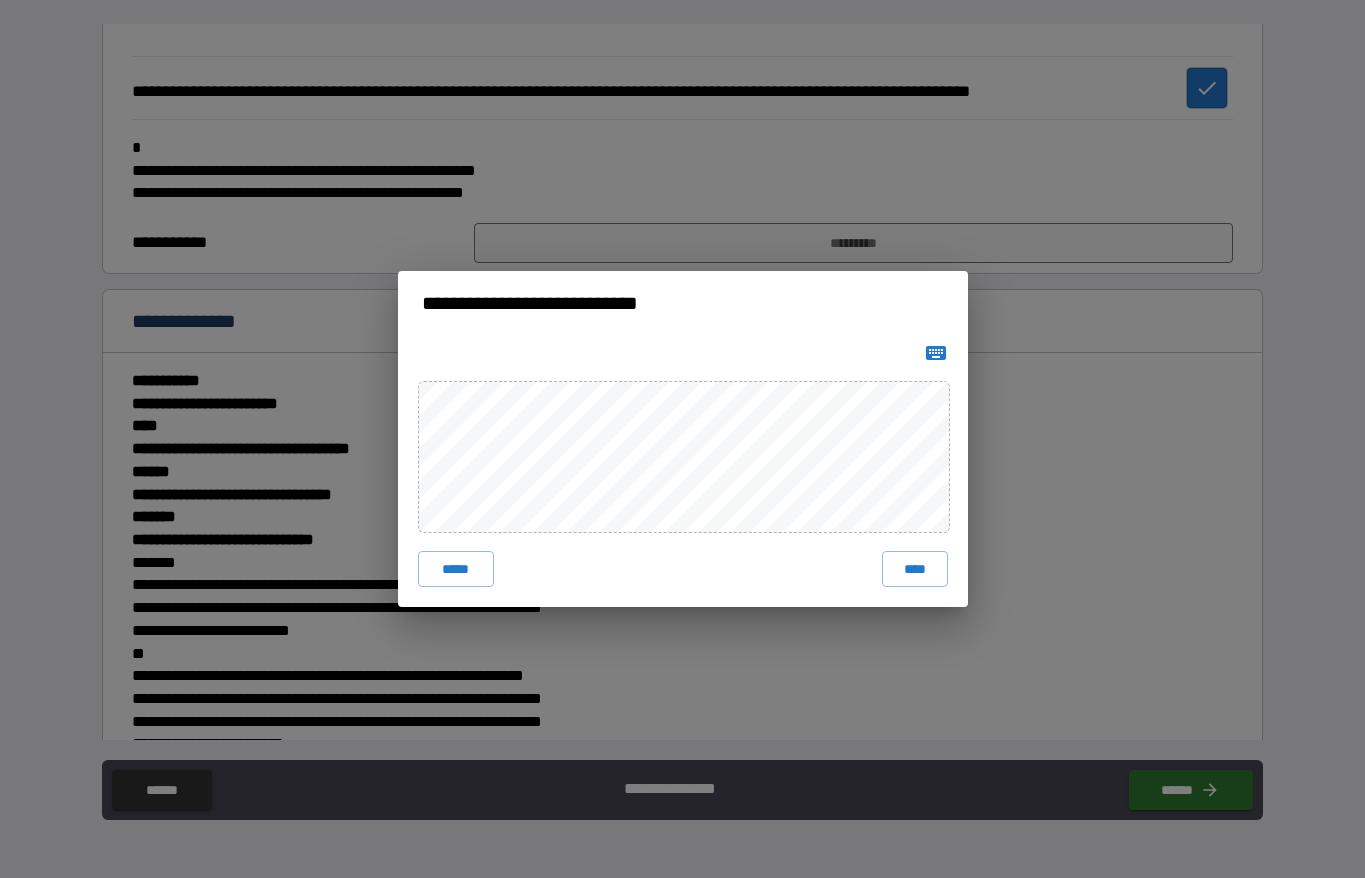 click on "****" at bounding box center (915, 569) 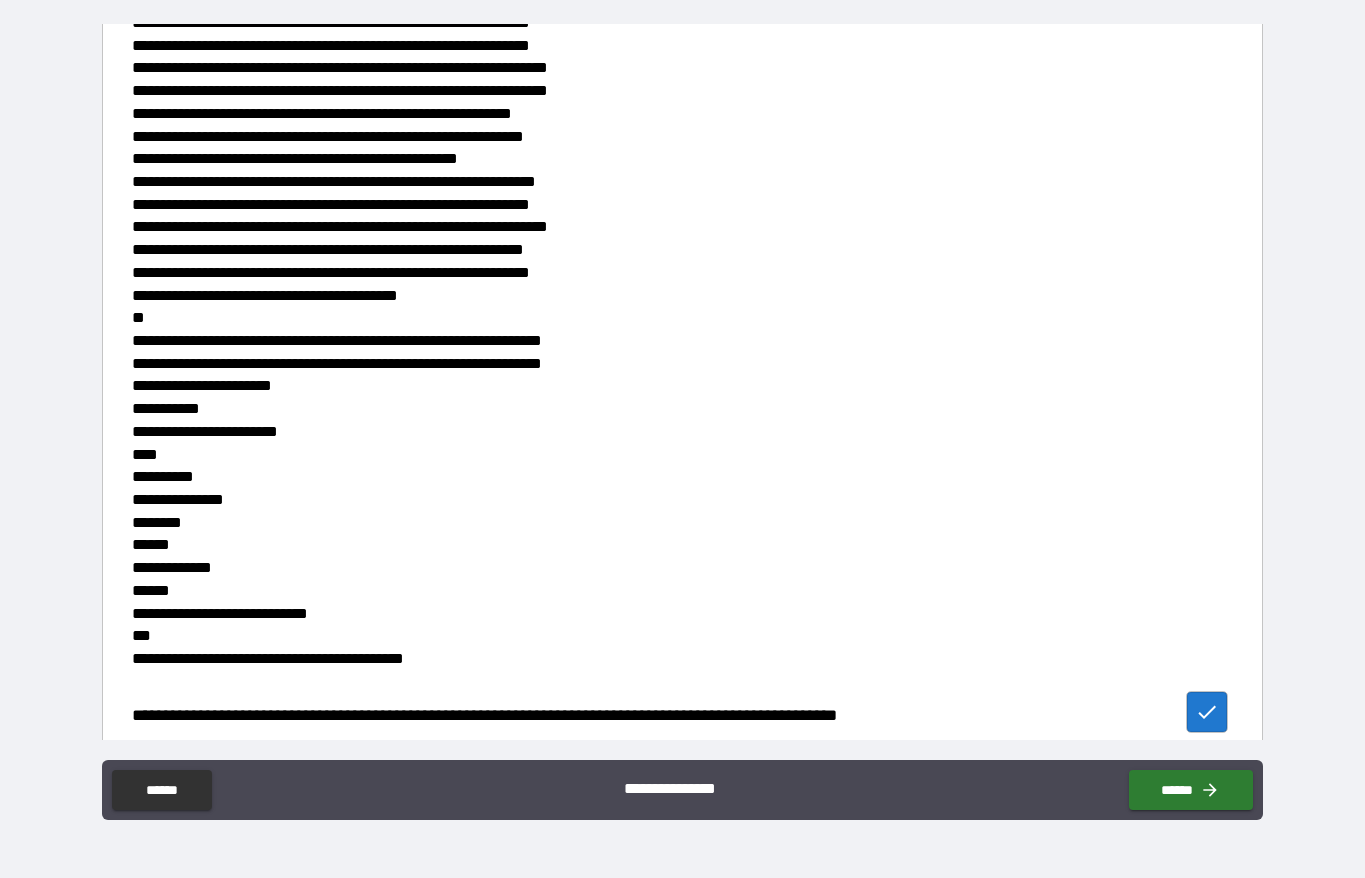 scroll, scrollTop: 7146, scrollLeft: 0, axis: vertical 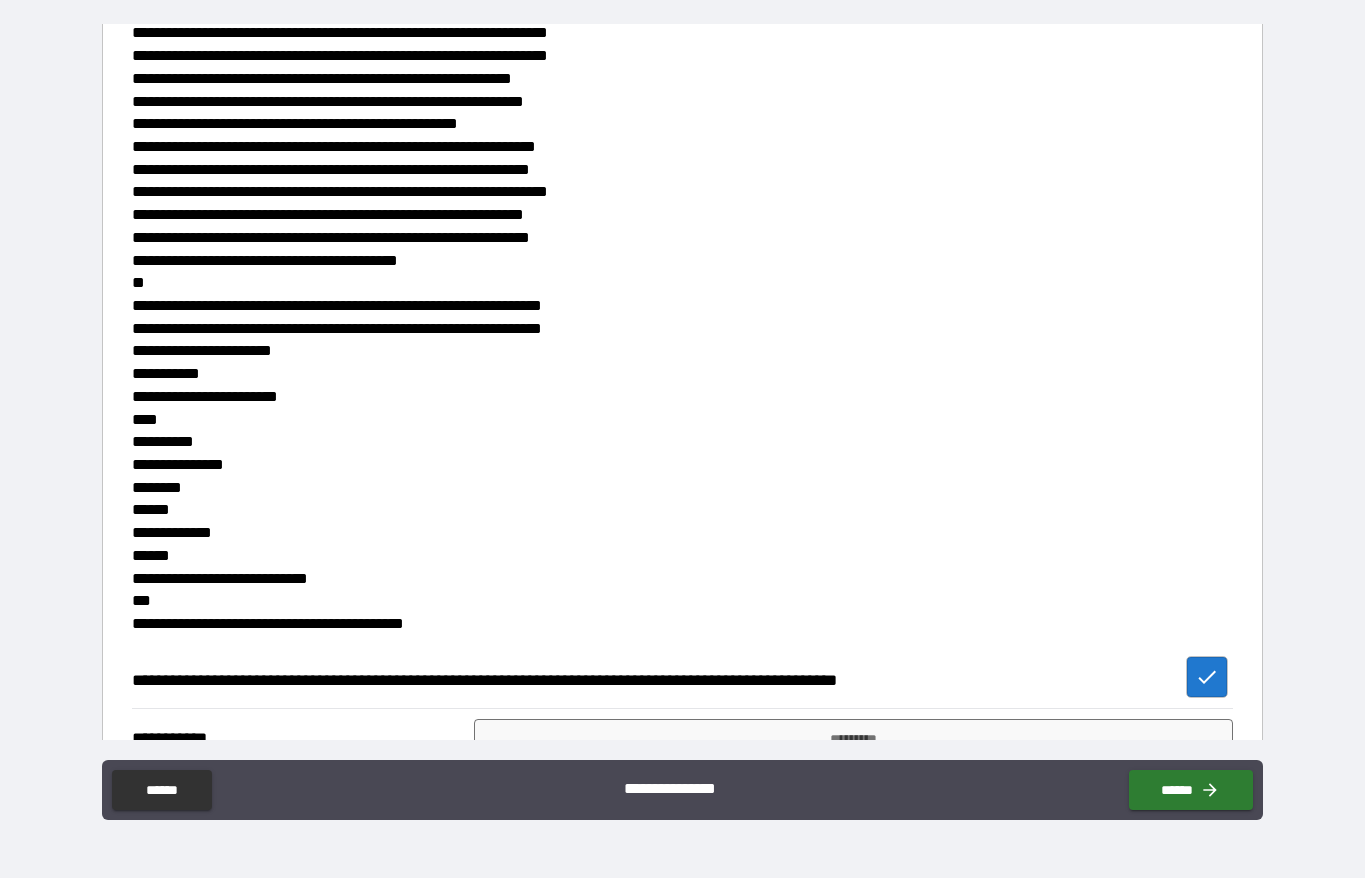 click on "*********" at bounding box center [853, 739] 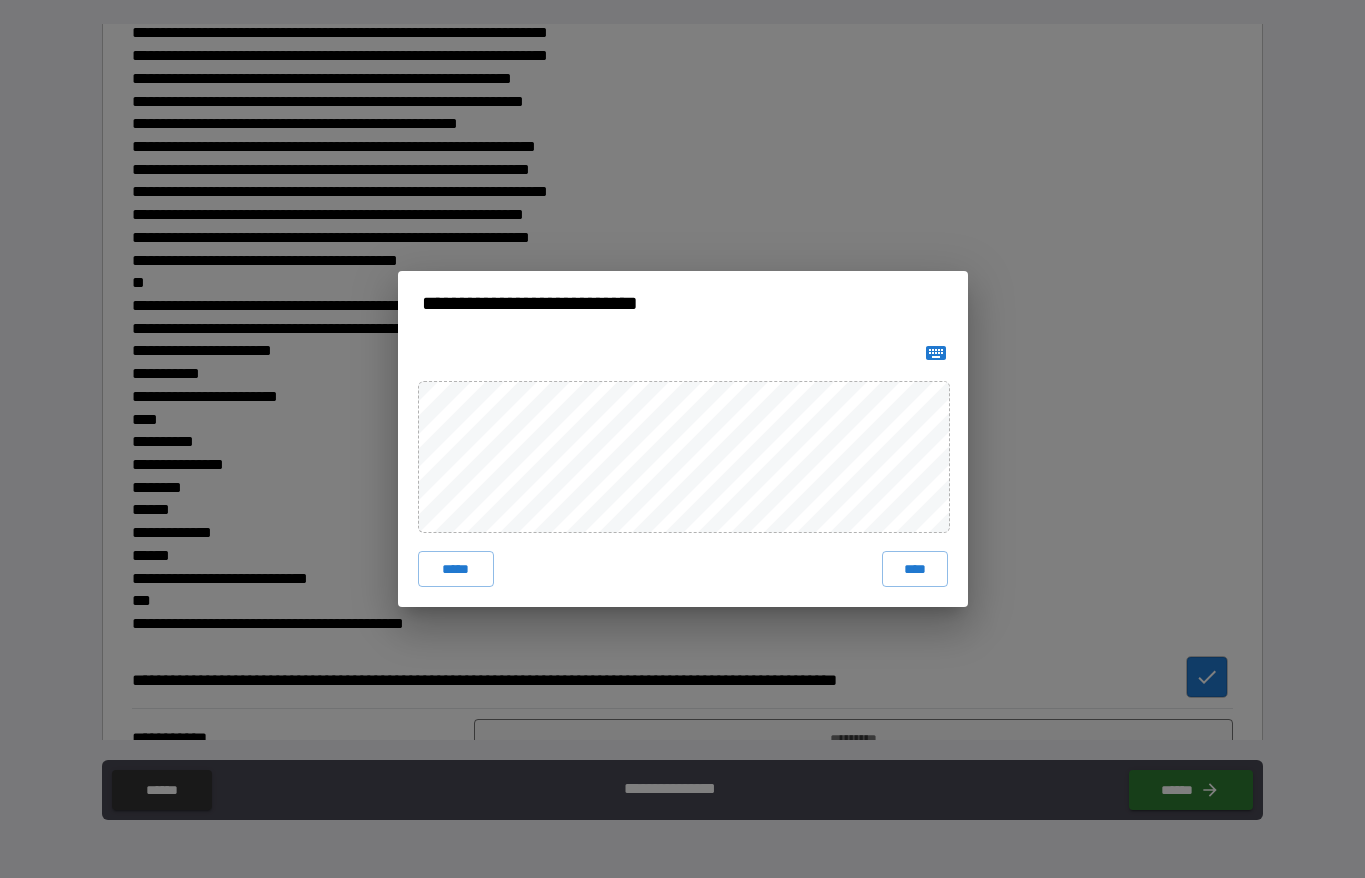 click on "**********" at bounding box center [682, 439] 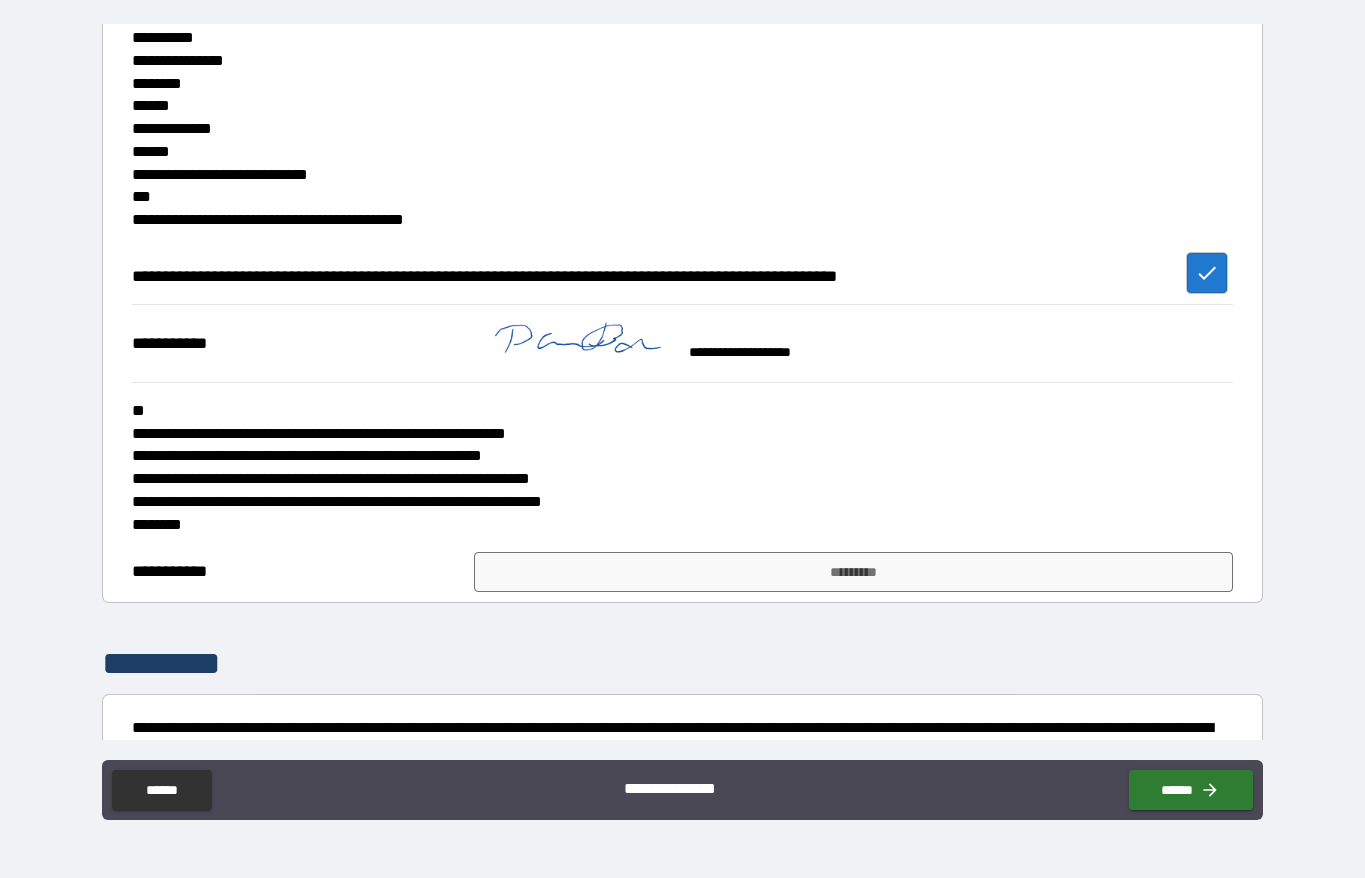 scroll, scrollTop: 7549, scrollLeft: 0, axis: vertical 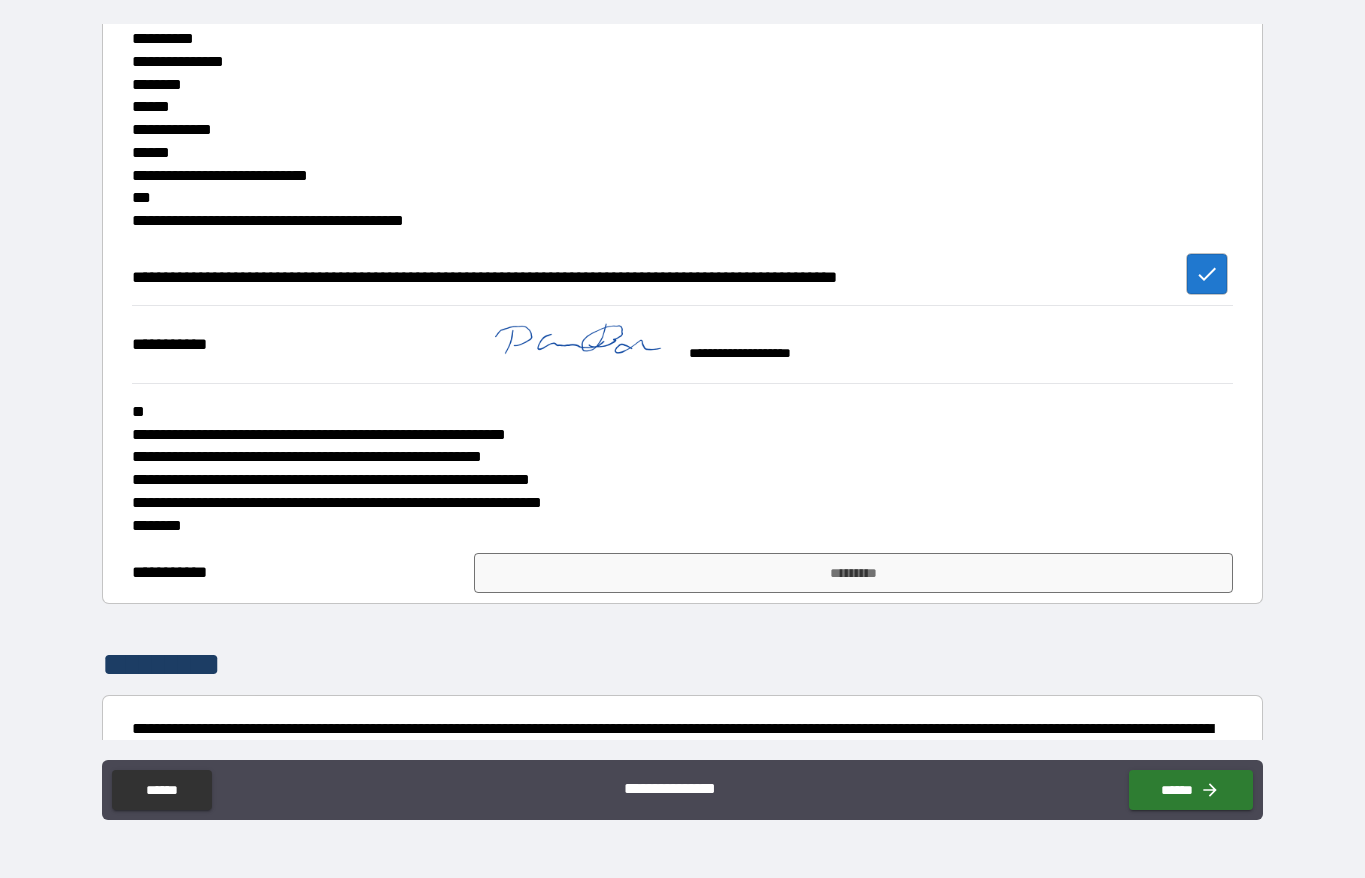 click on "*********" at bounding box center (853, 573) 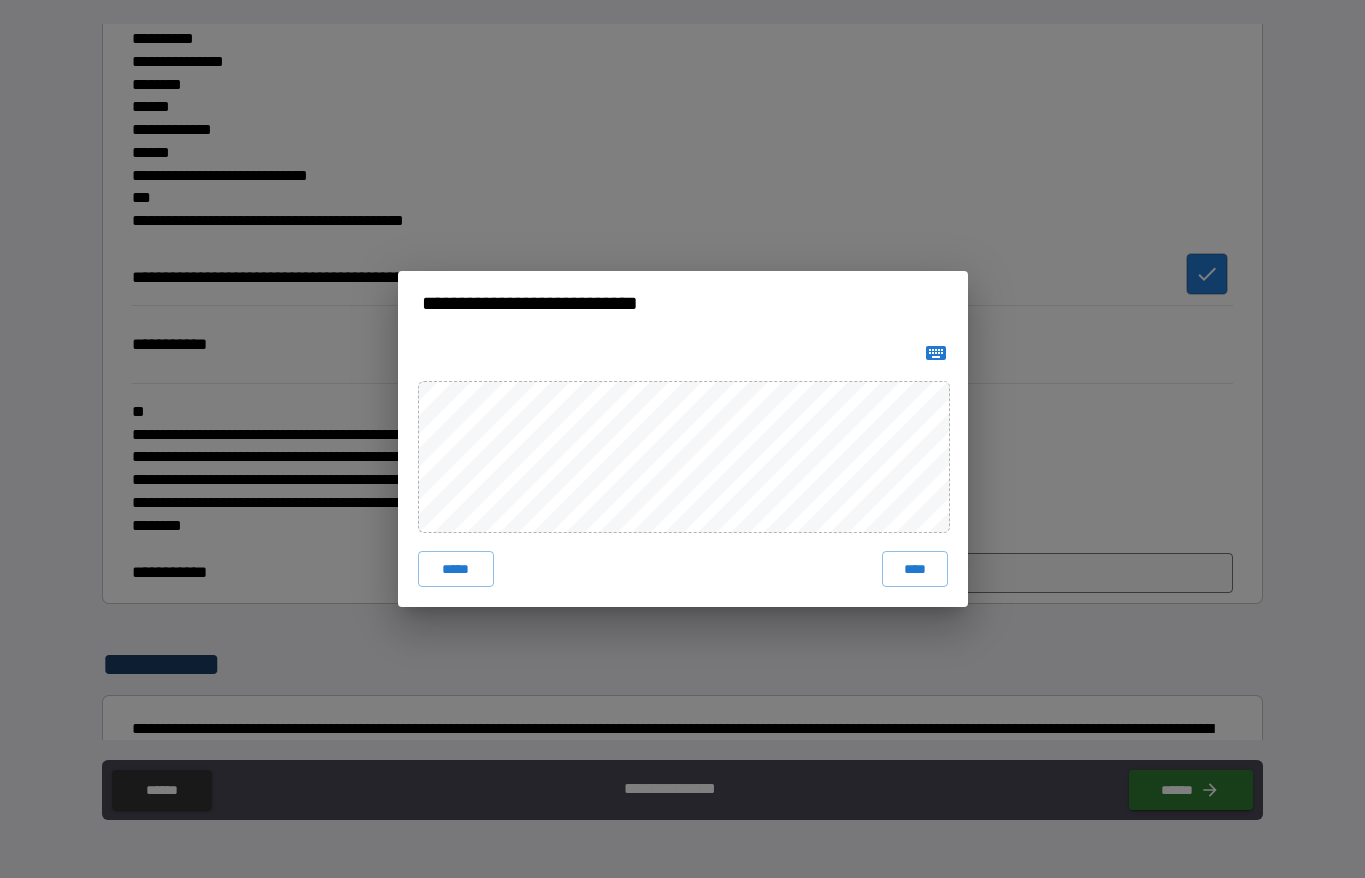 click on "****" at bounding box center (915, 569) 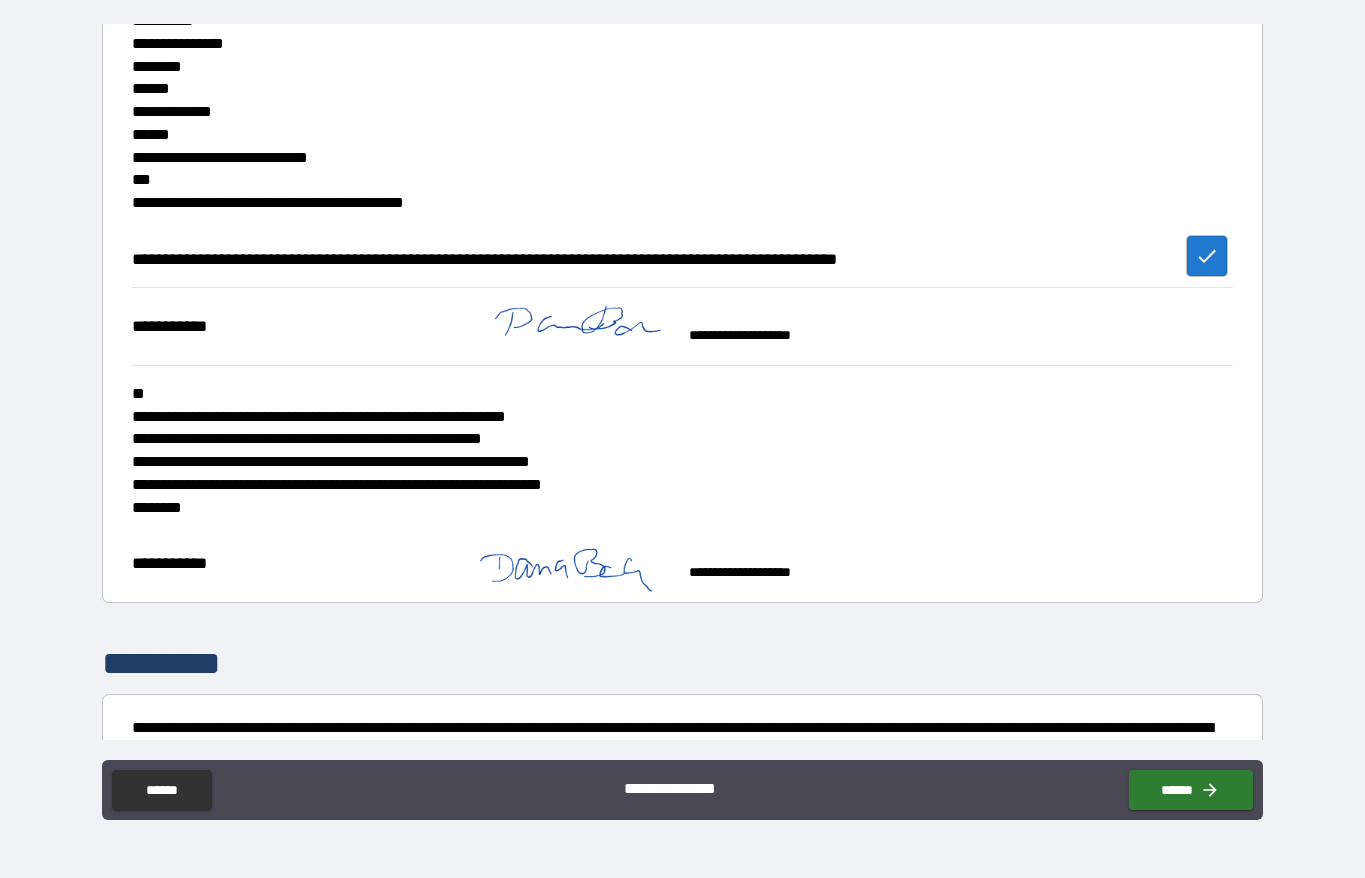 scroll, scrollTop: 7566, scrollLeft: 0, axis: vertical 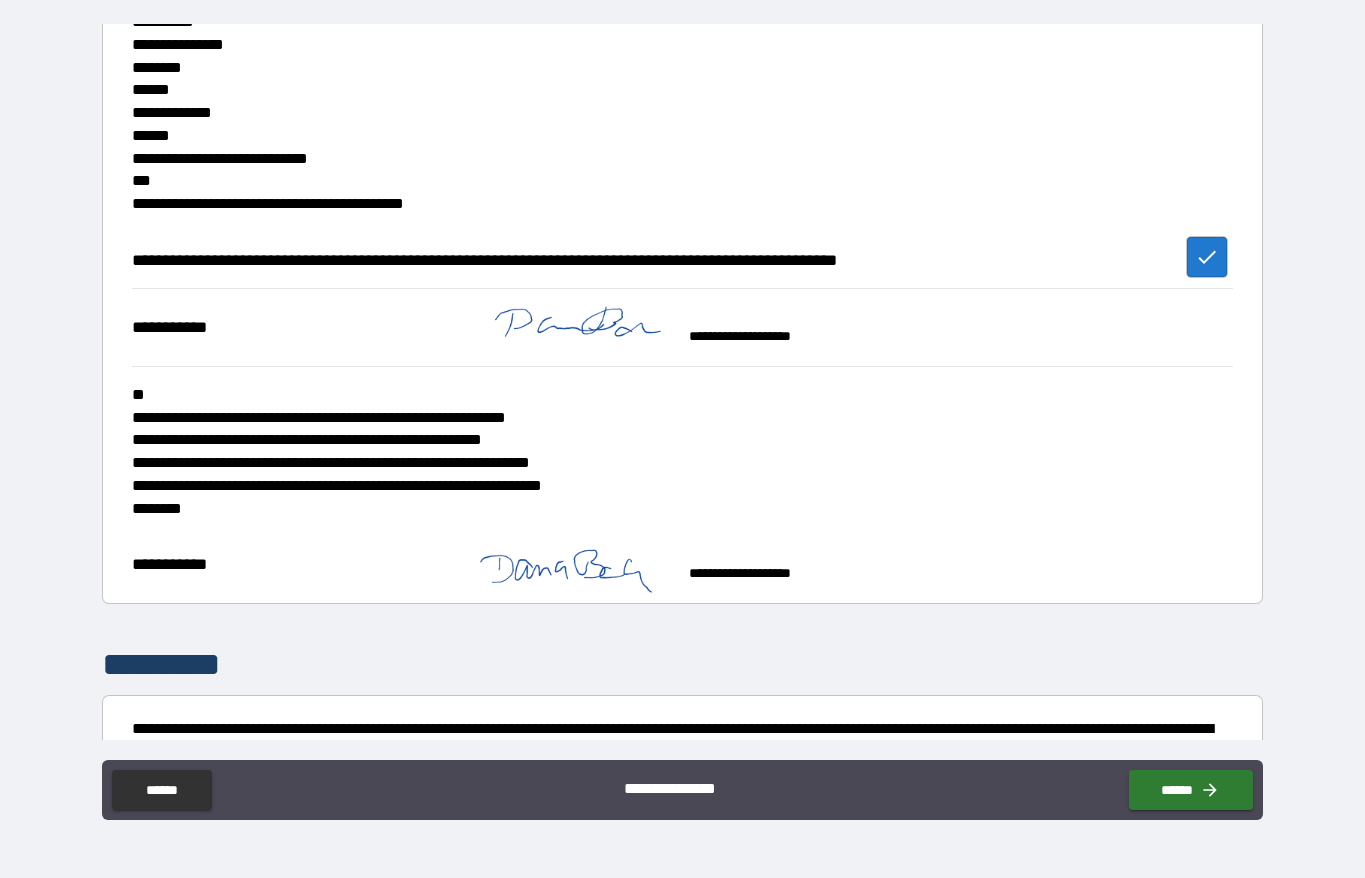 click on "*********" at bounding box center [511, 865] 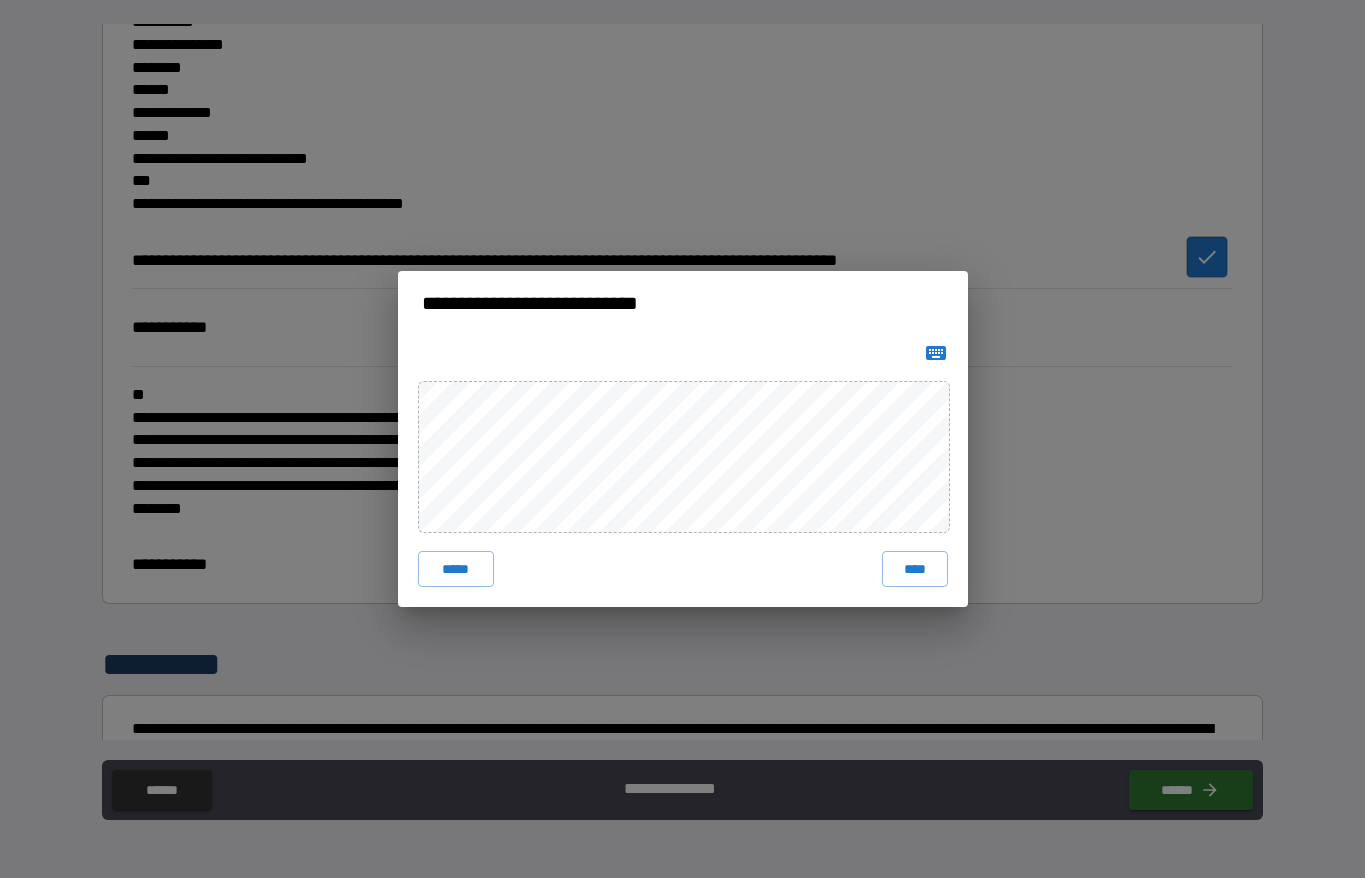 click on "****" at bounding box center [915, 569] 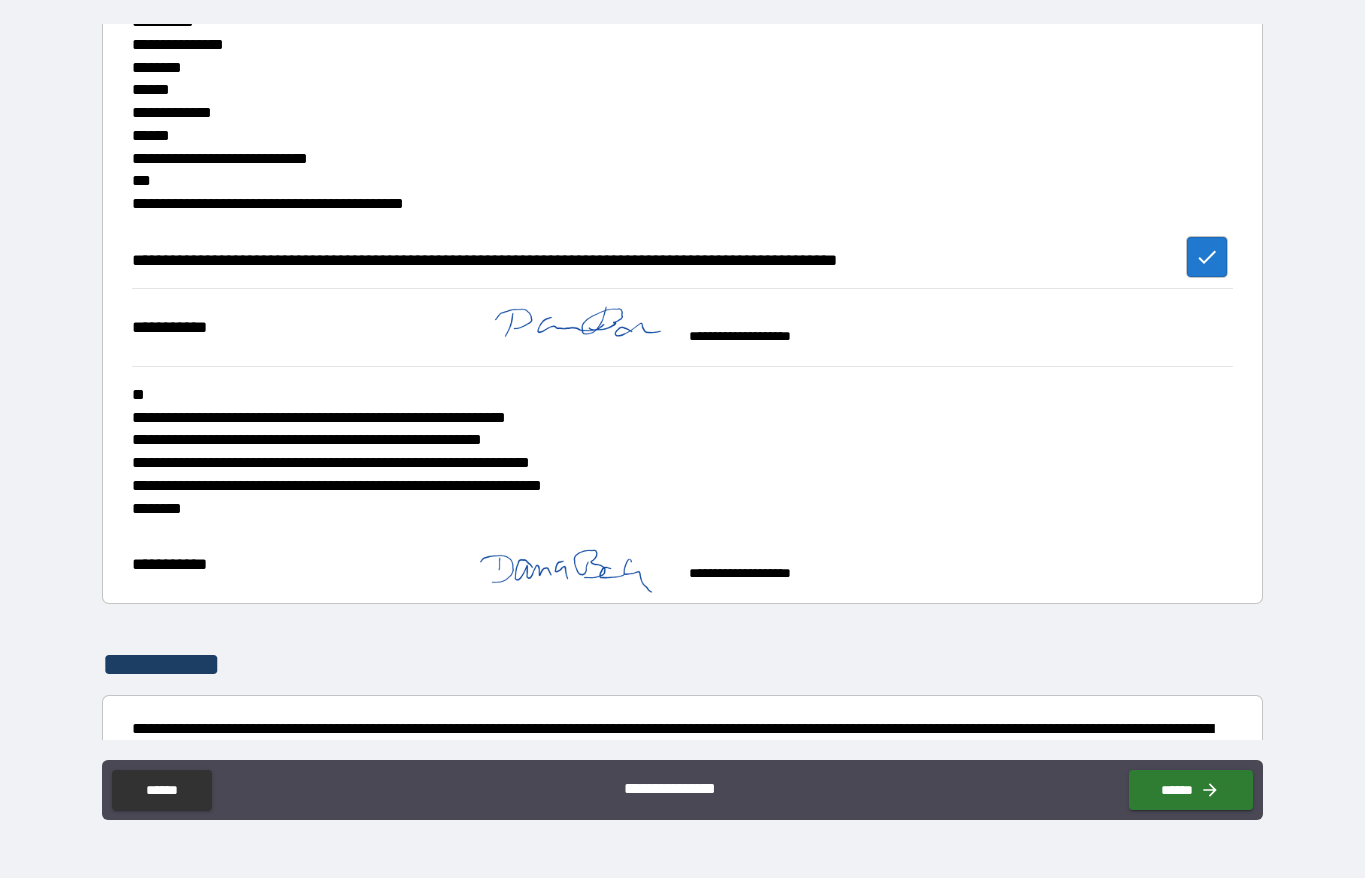 scroll, scrollTop: 7556, scrollLeft: 0, axis: vertical 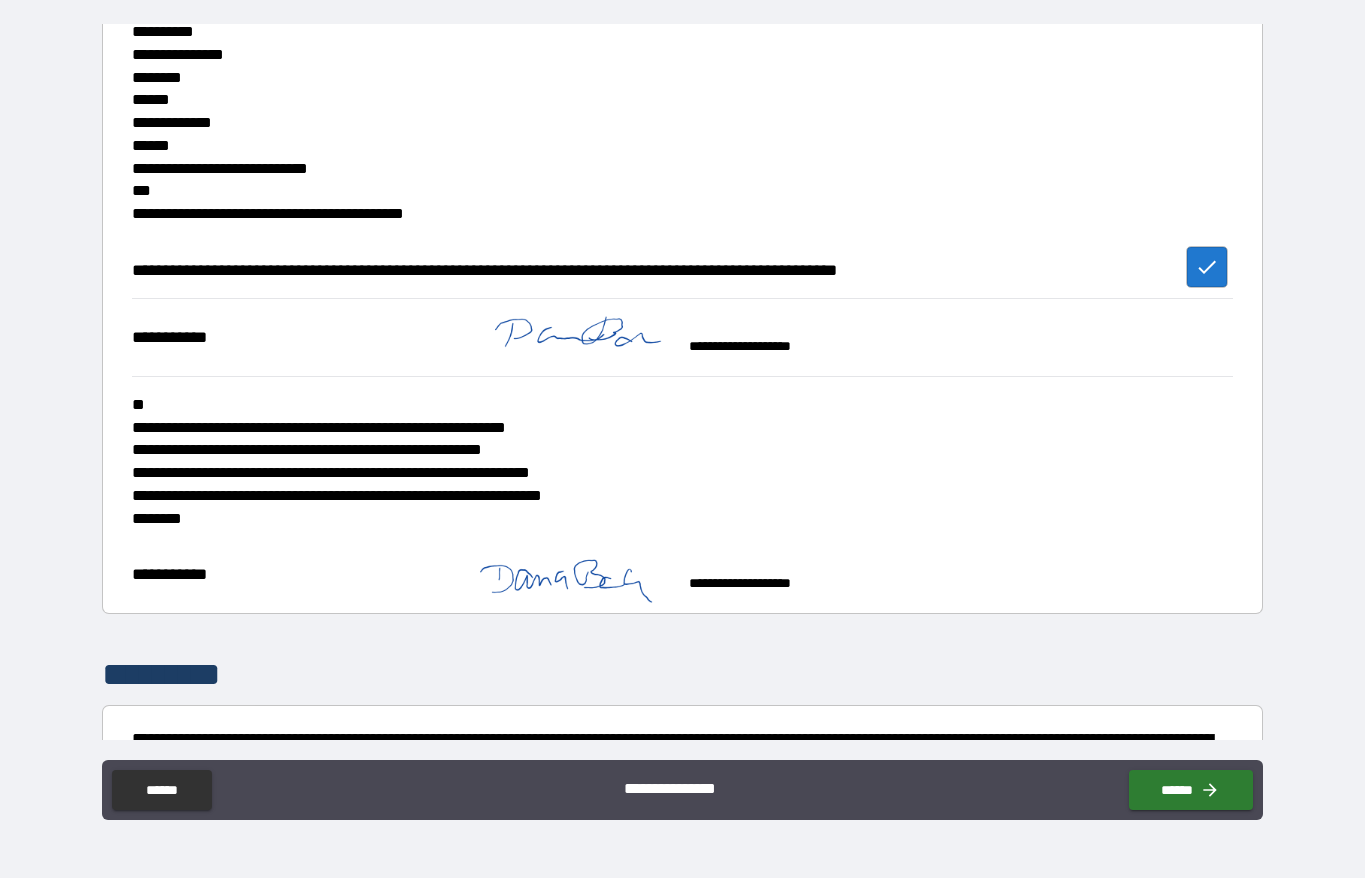 click on "******" at bounding box center [1191, 790] 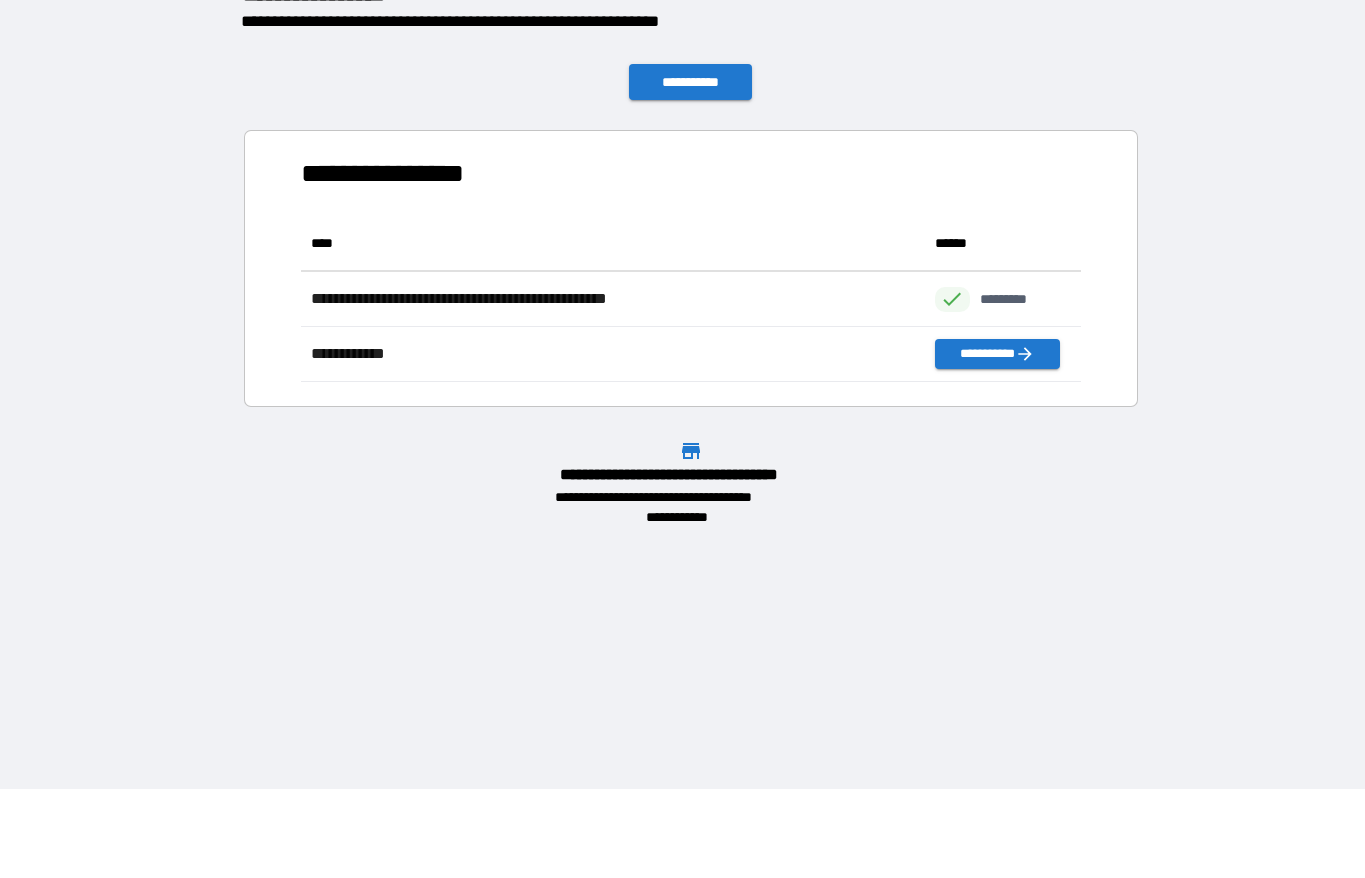 scroll, scrollTop: 166, scrollLeft: 780, axis: both 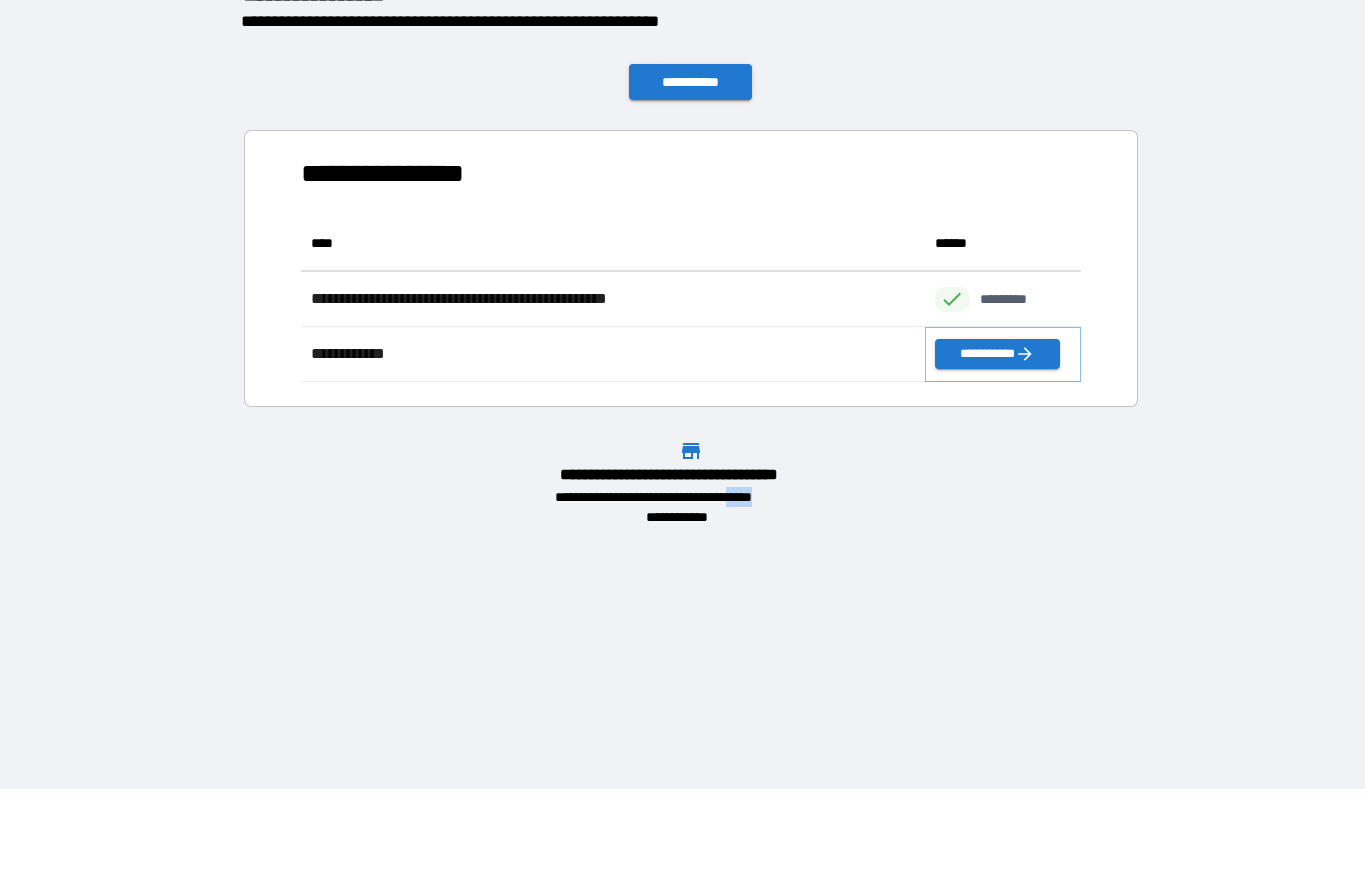 click on "**********" at bounding box center (997, 354) 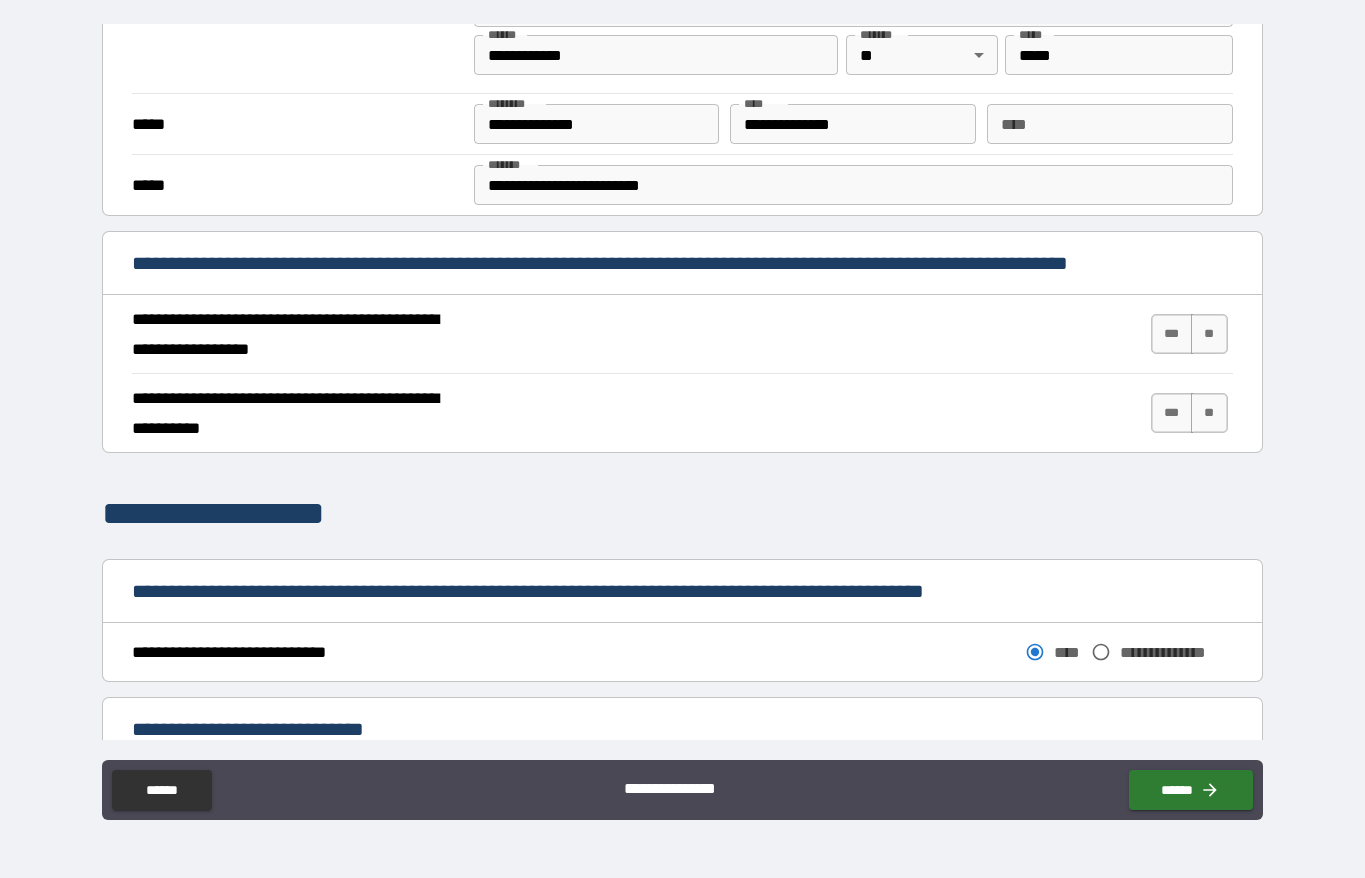 scroll, scrollTop: 555, scrollLeft: 0, axis: vertical 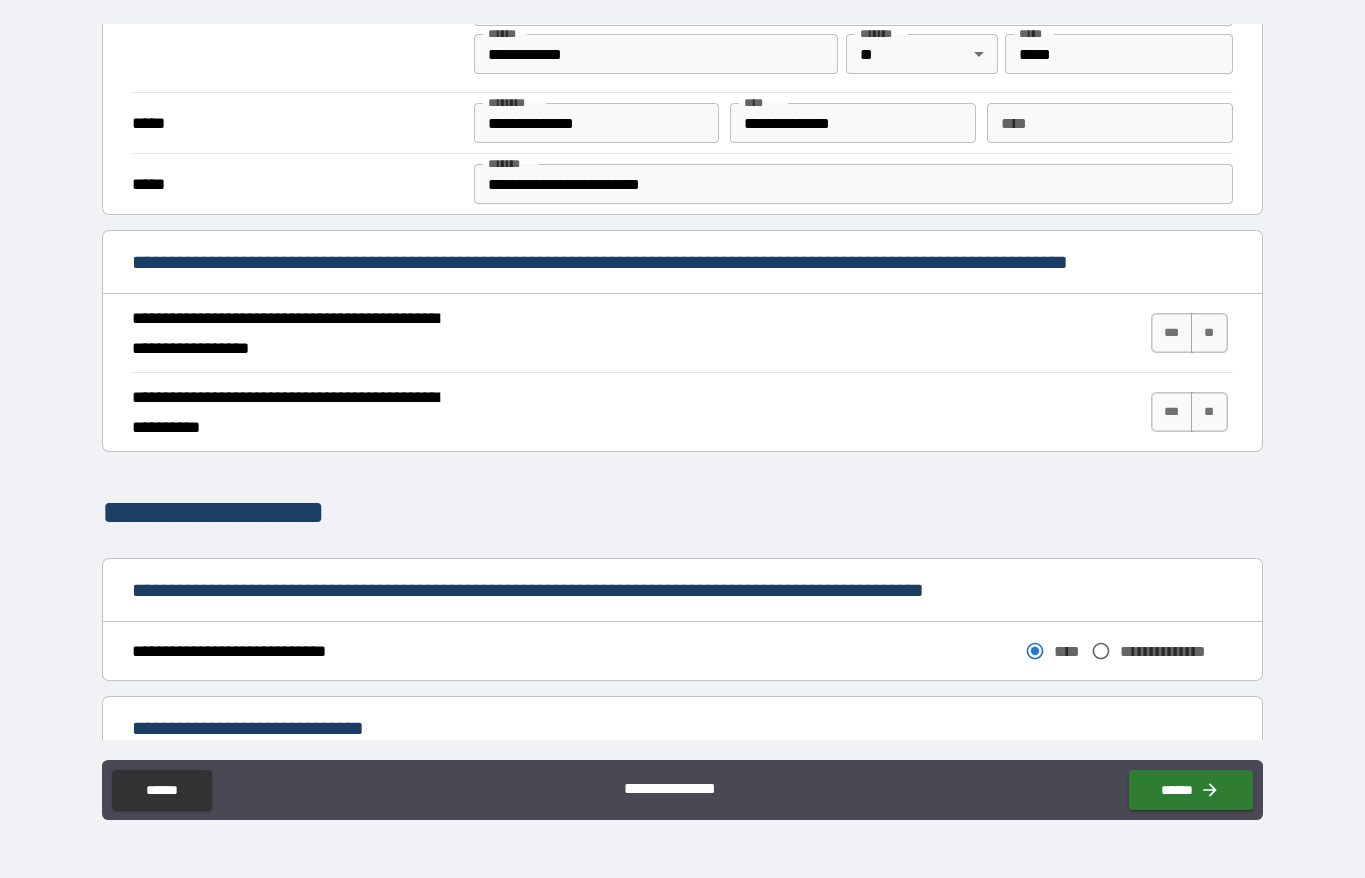 click on "***" at bounding box center [1172, 333] 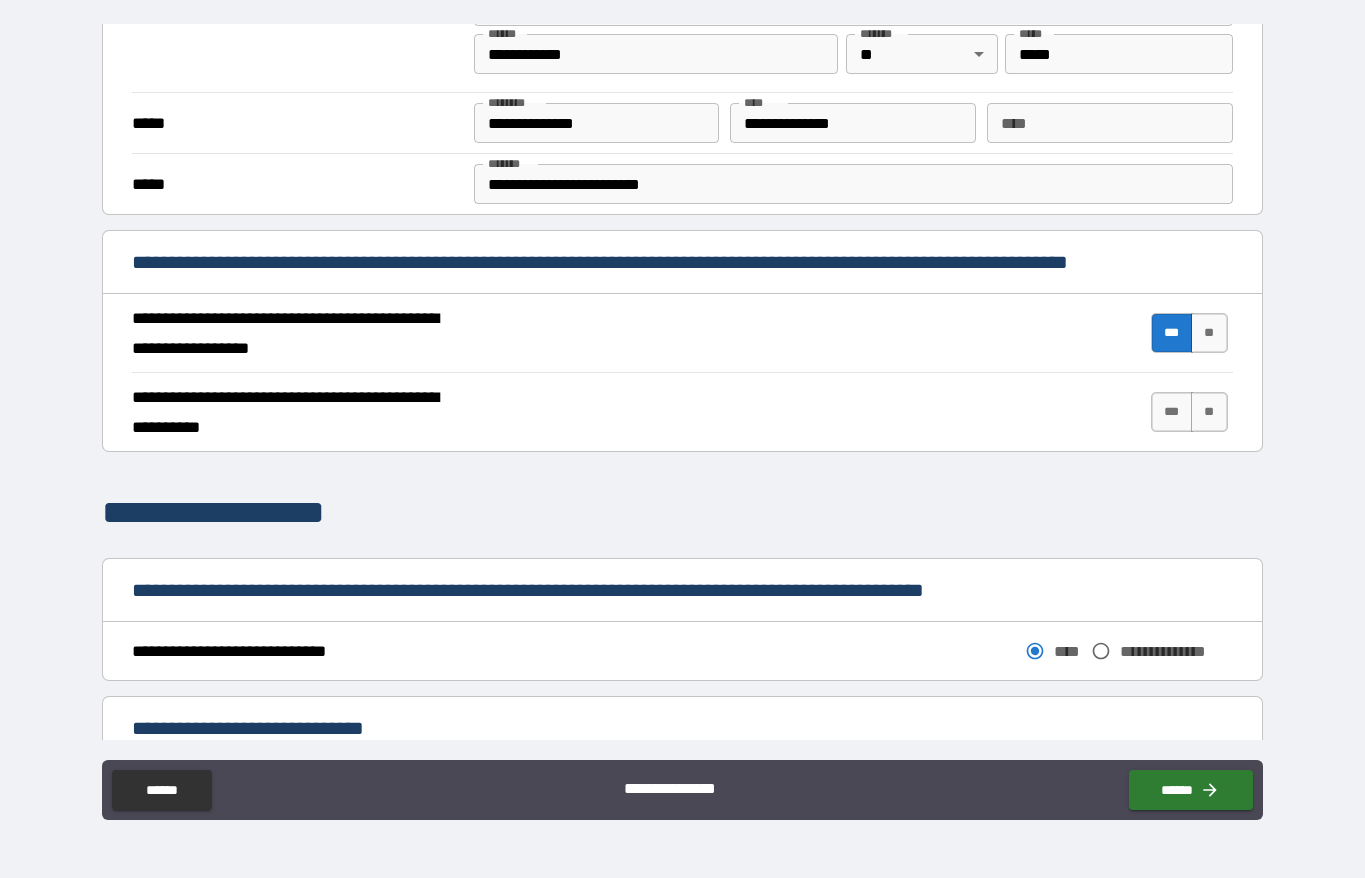 click on "***" at bounding box center (1172, 412) 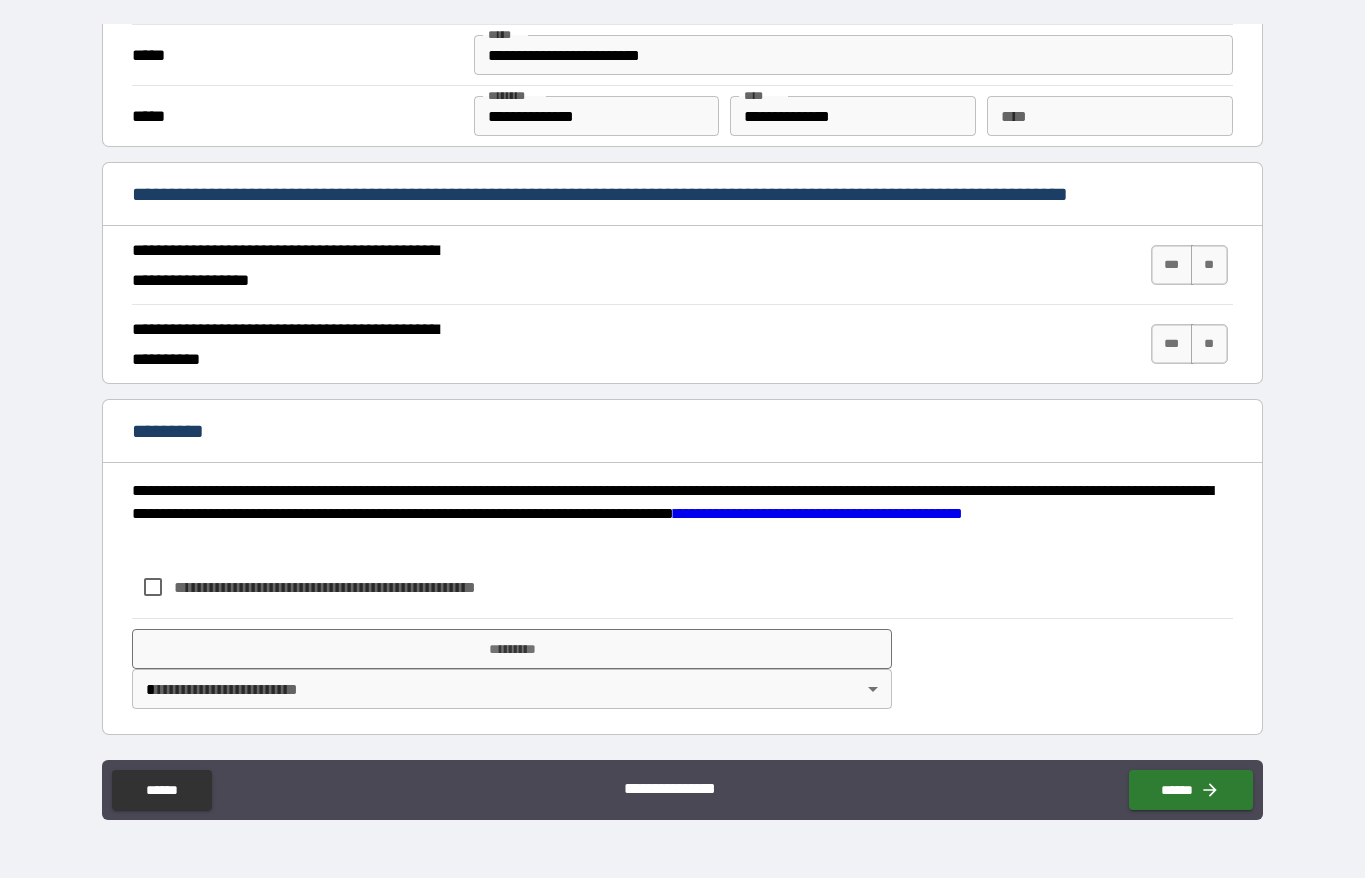 scroll, scrollTop: 1656, scrollLeft: 0, axis: vertical 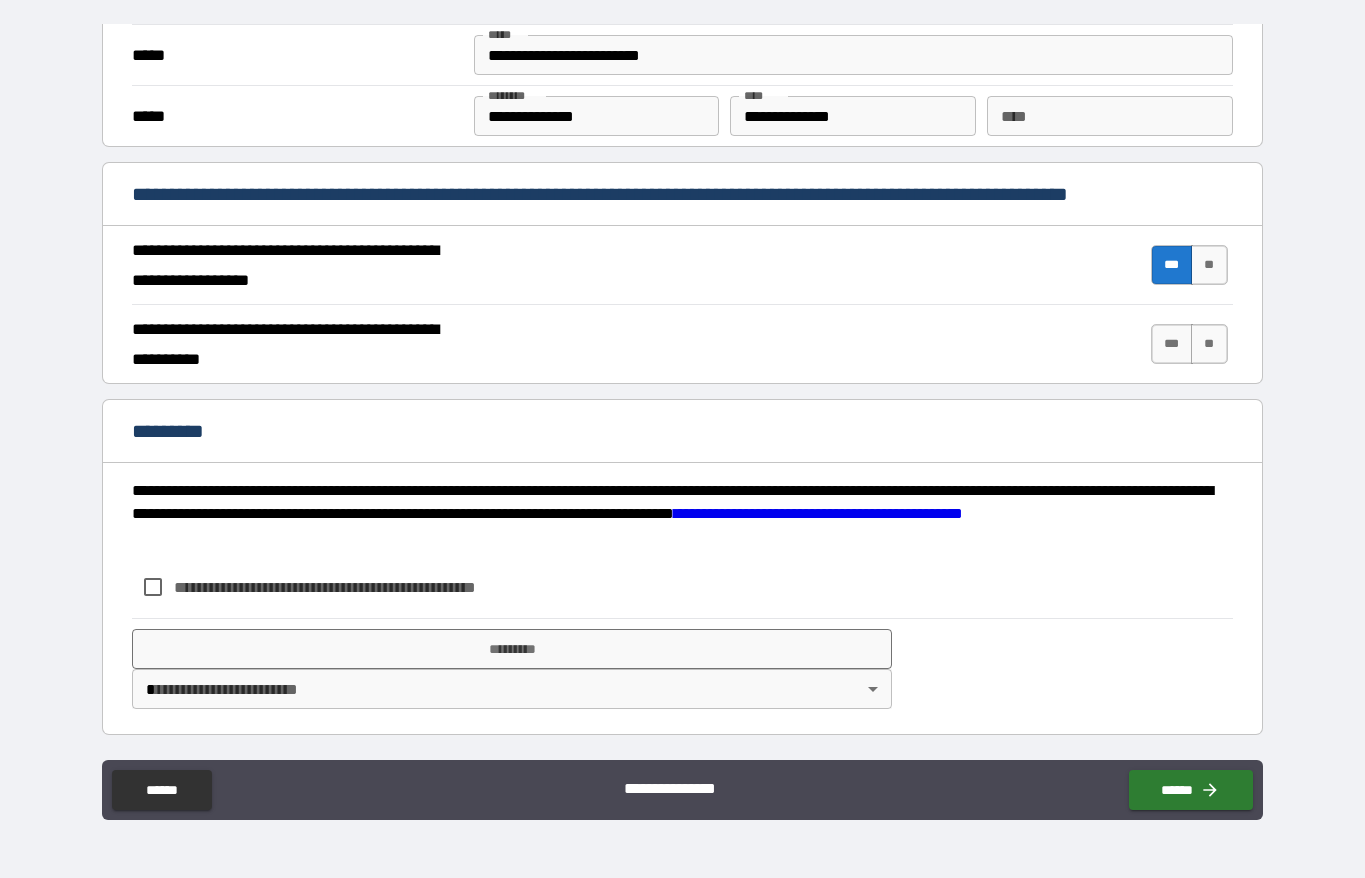 click on "***" at bounding box center [1172, 344] 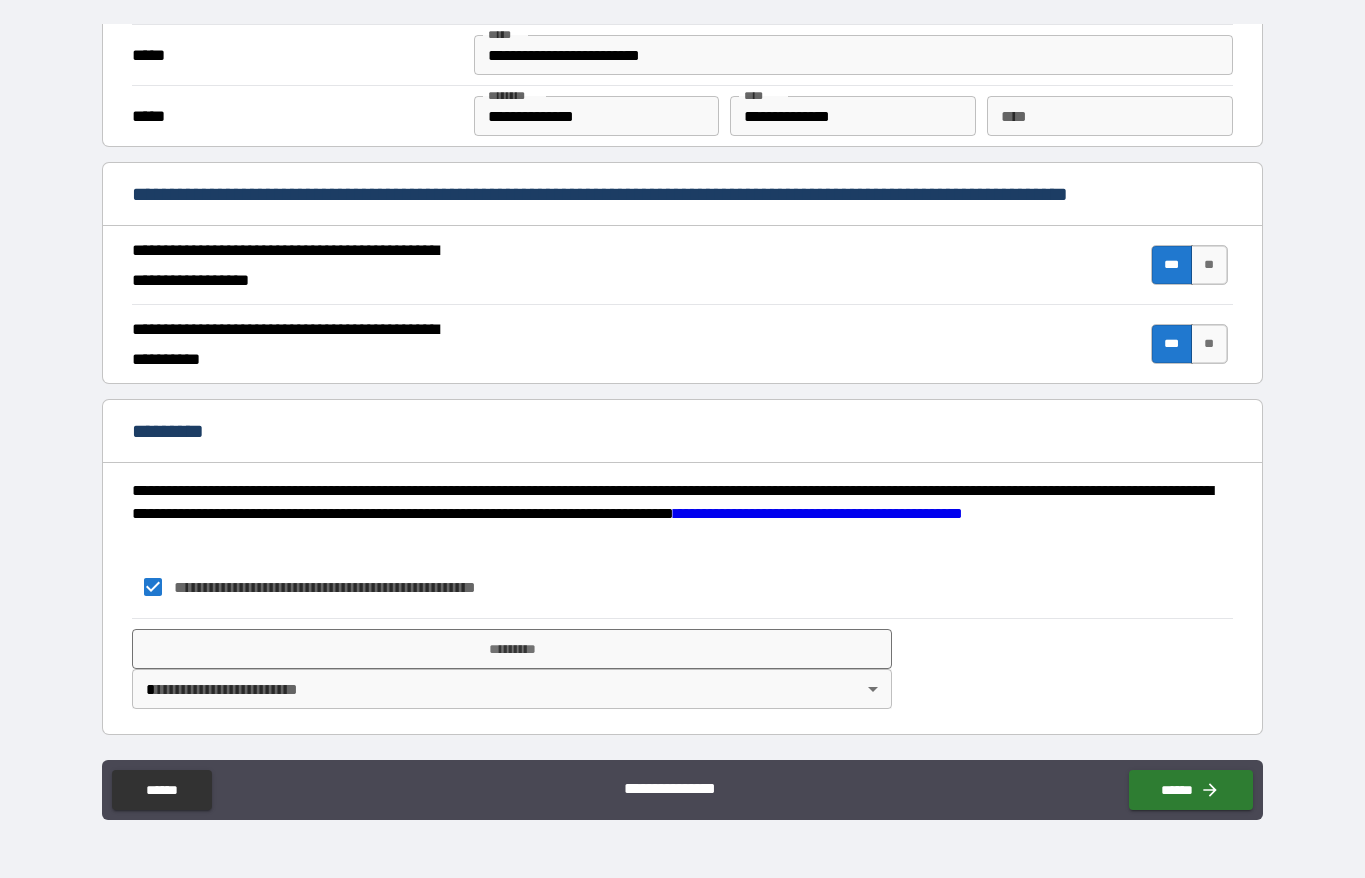 click on "*********" at bounding box center [511, 649] 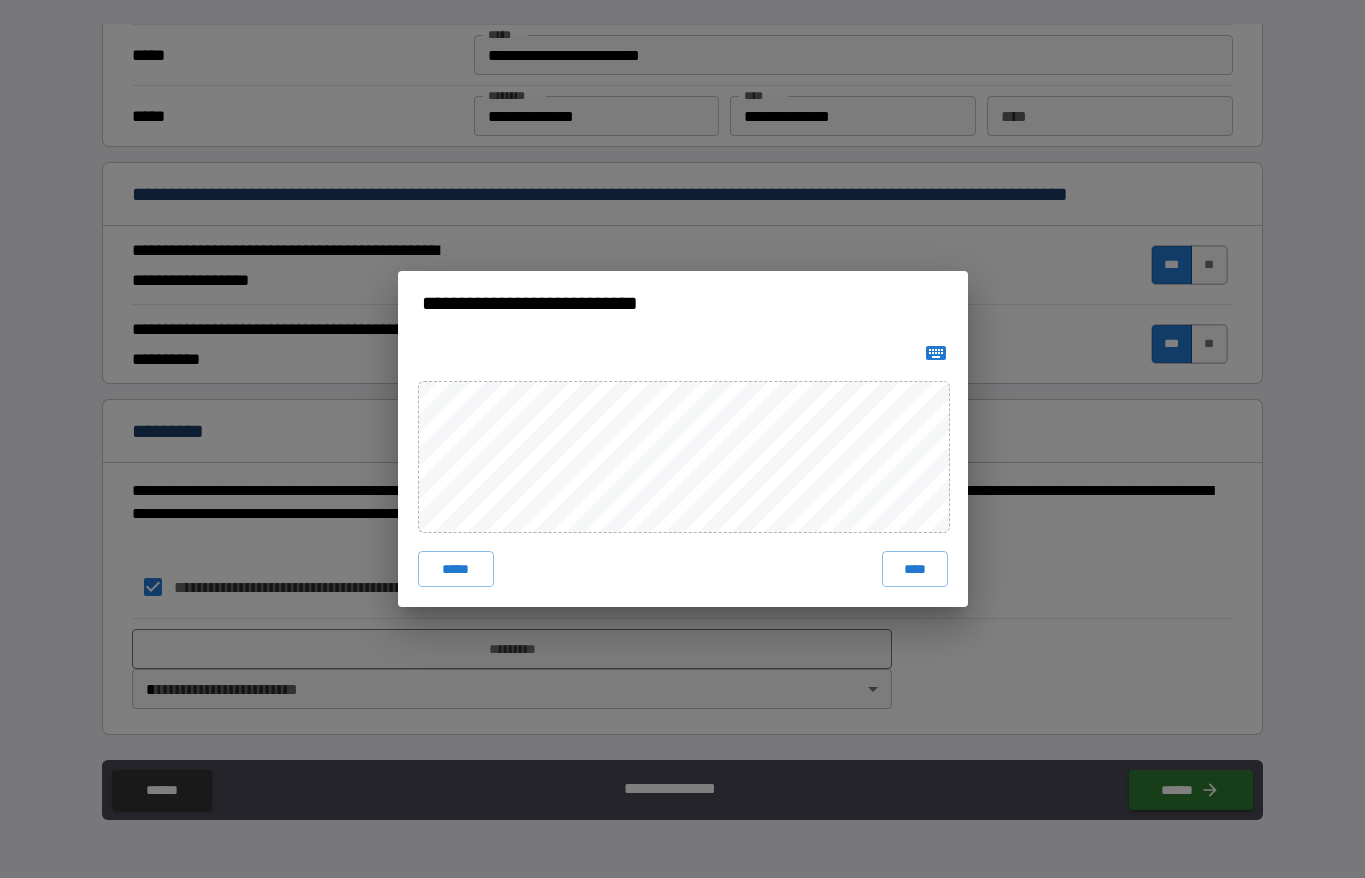 click on "****" at bounding box center [915, 569] 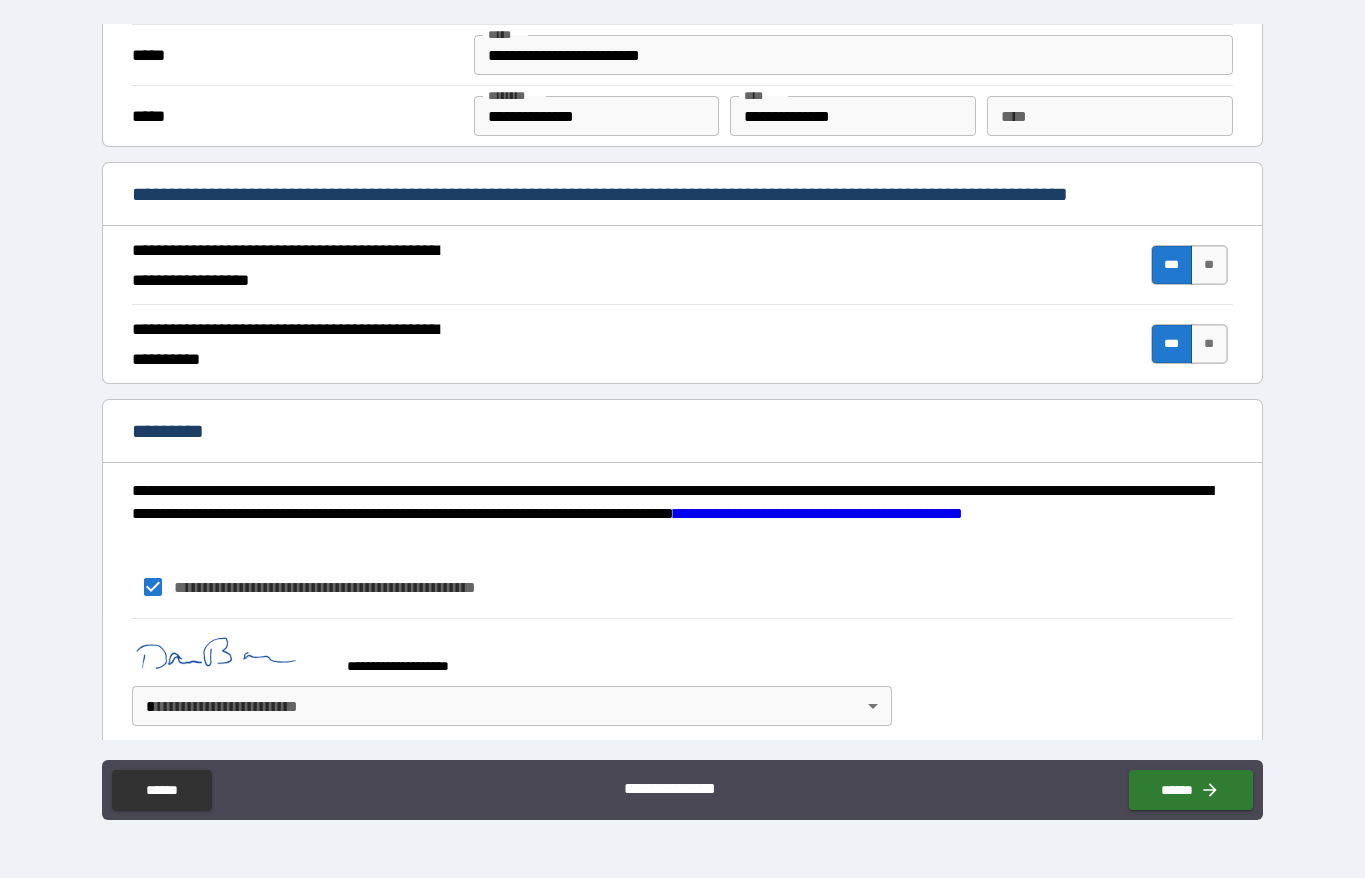 click on "**********" at bounding box center [682, 394] 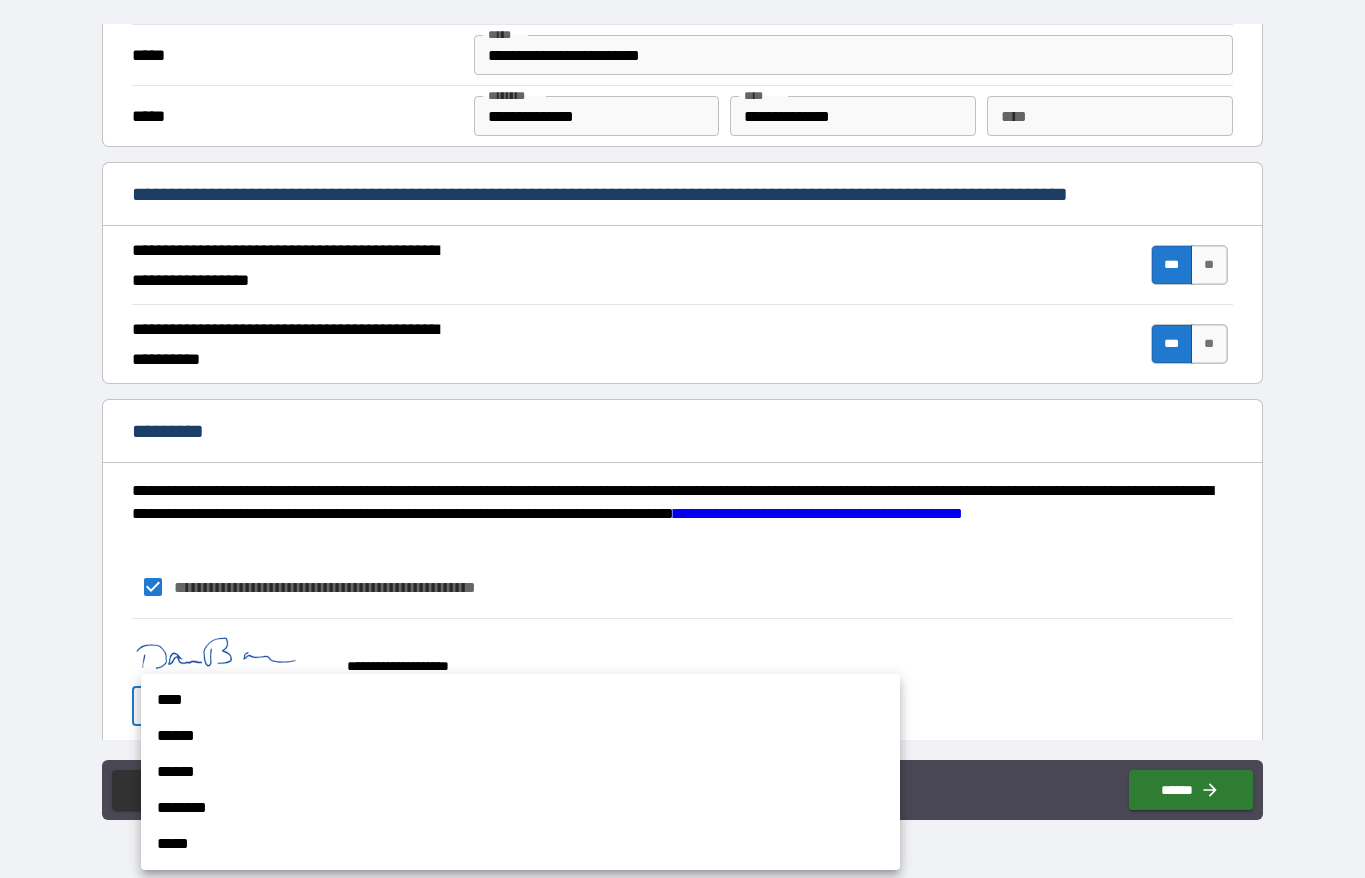 click on "****" at bounding box center (520, 700) 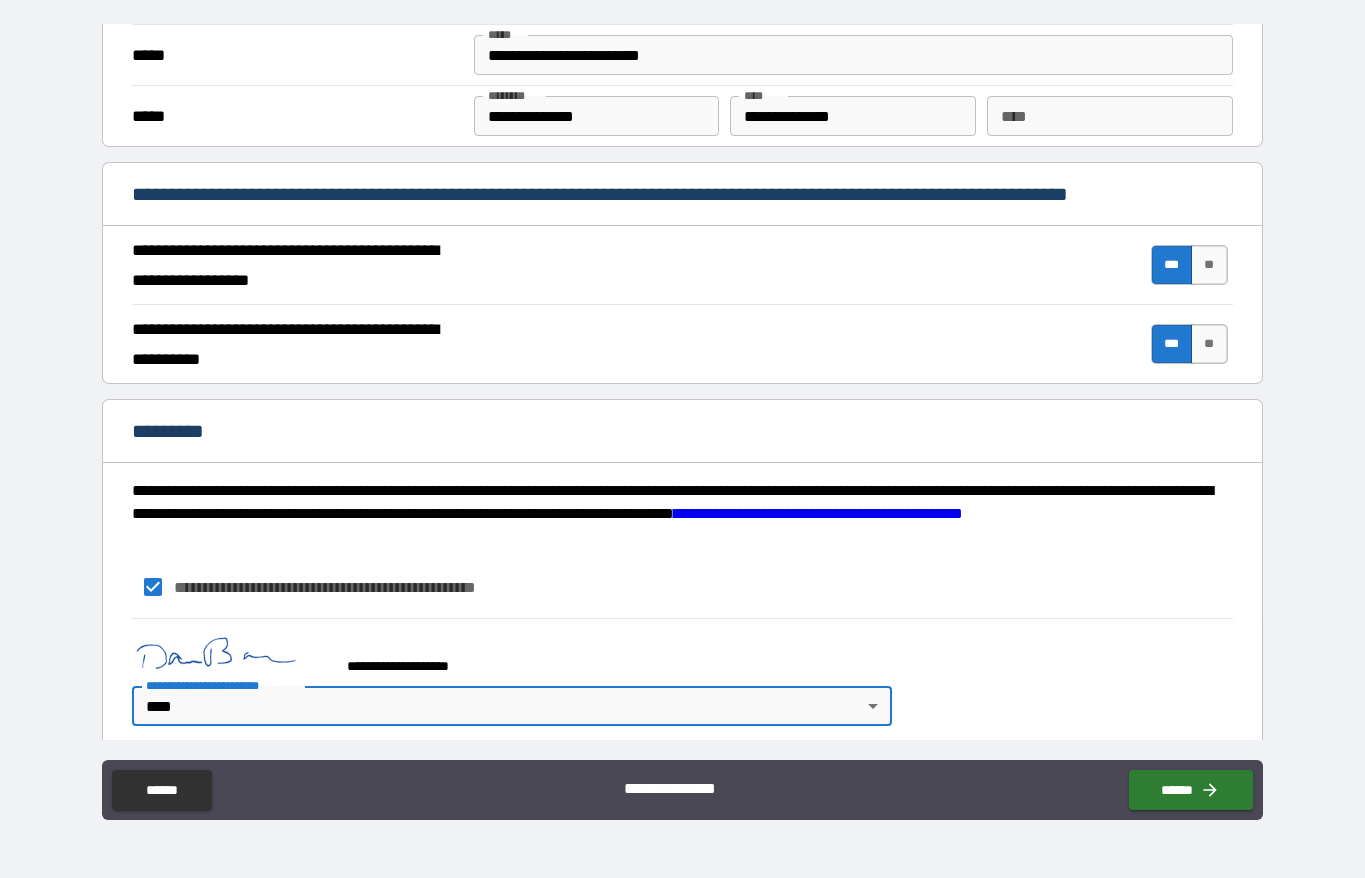 click 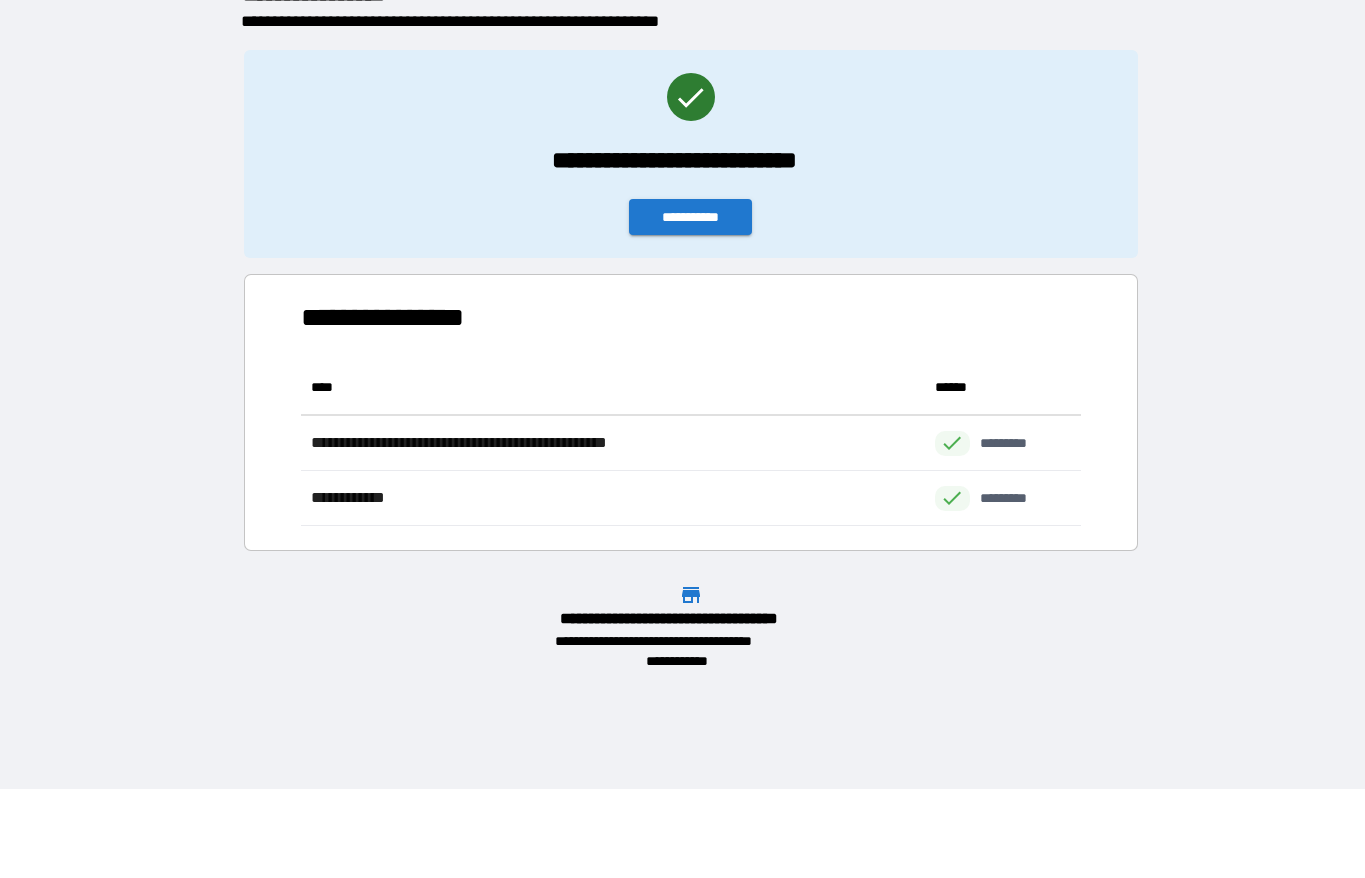 scroll, scrollTop: 1, scrollLeft: 1, axis: both 